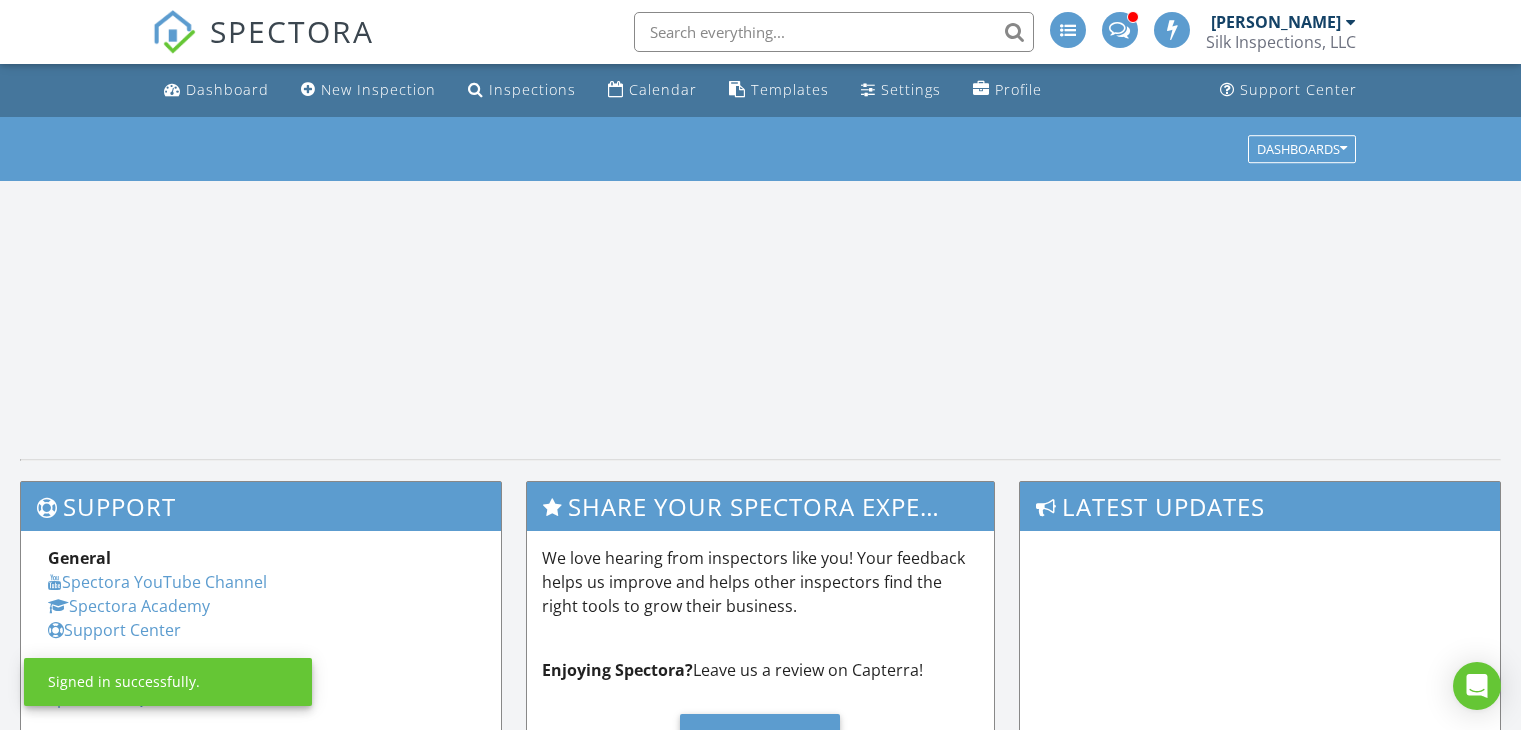 scroll, scrollTop: 0, scrollLeft: 0, axis: both 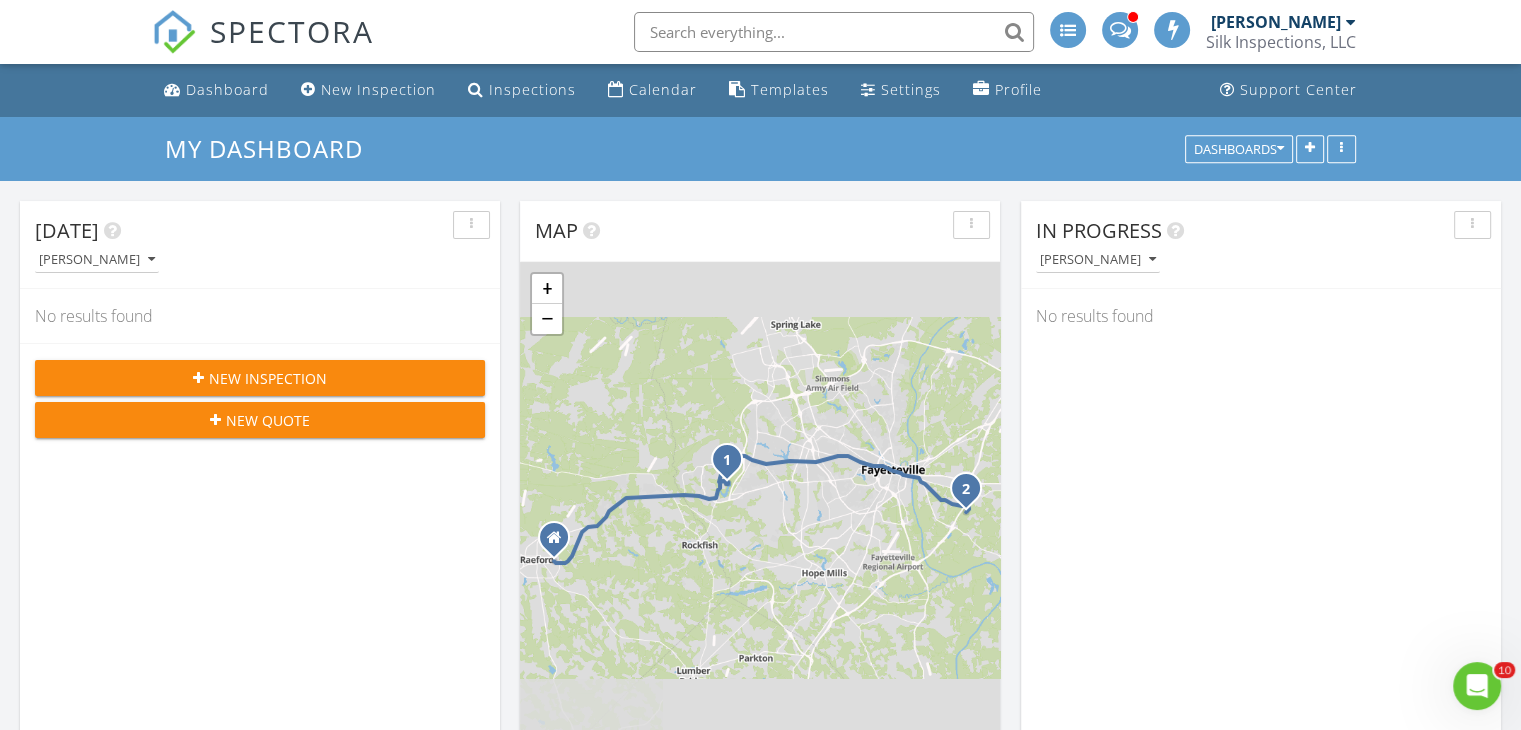 click at bounding box center (1119, 28) 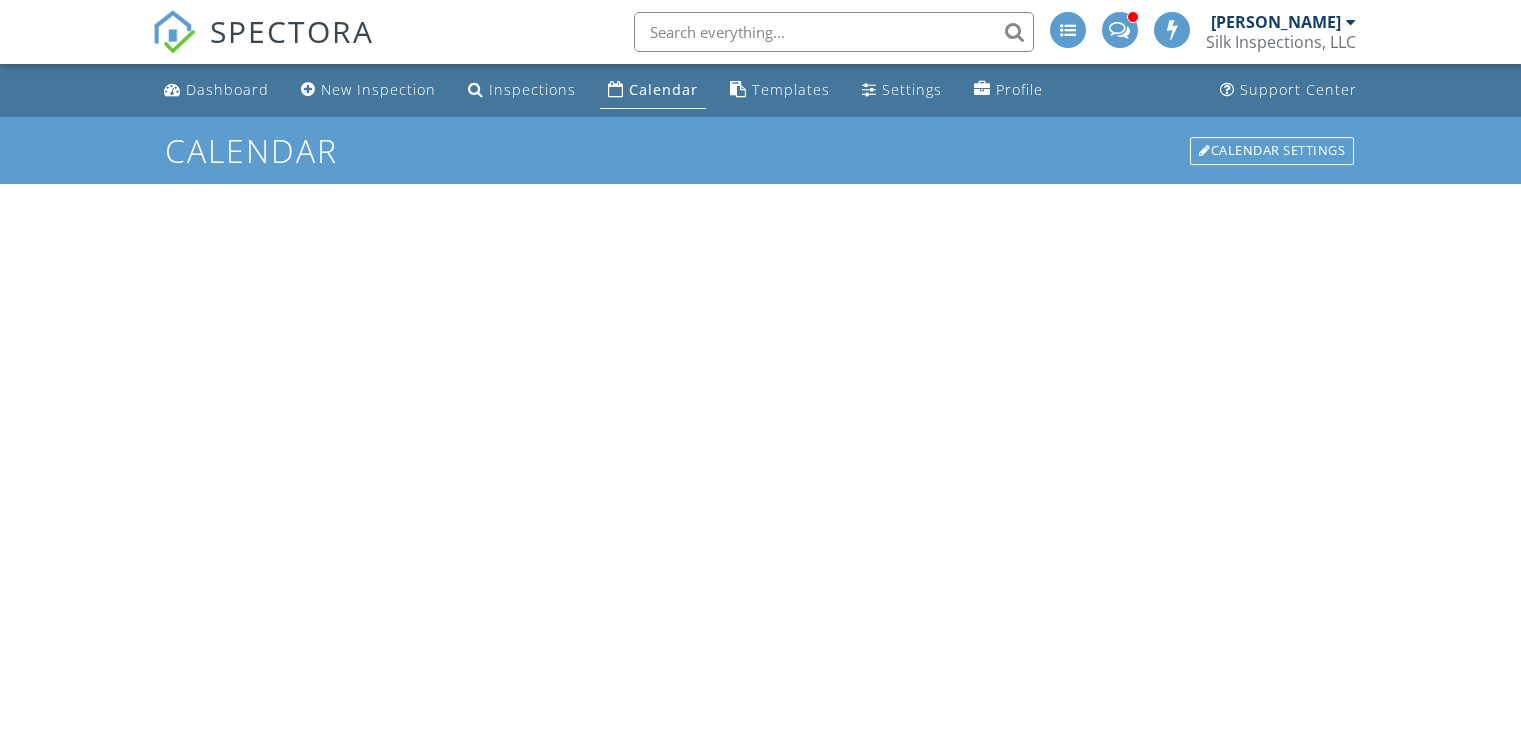 scroll, scrollTop: 0, scrollLeft: 0, axis: both 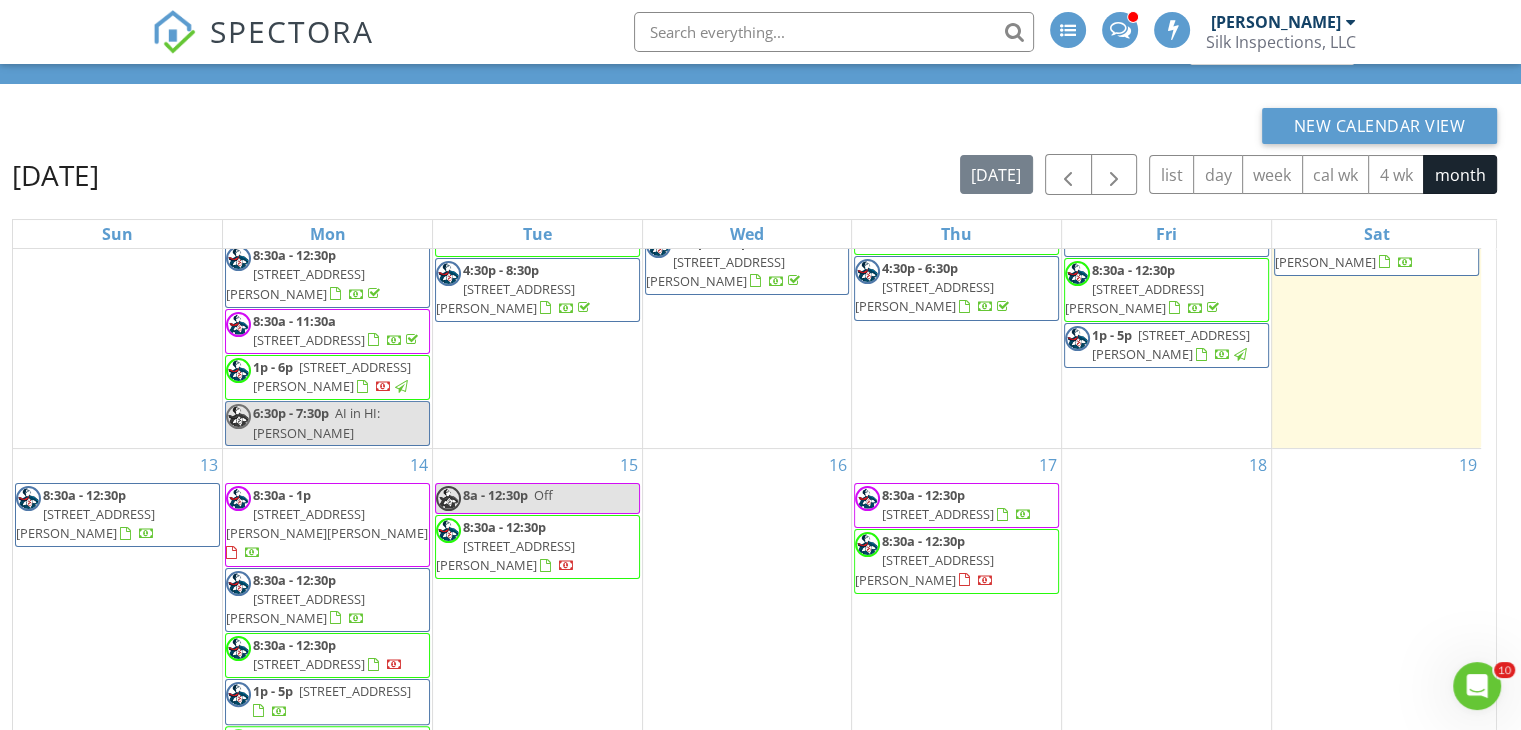 click on "[STREET_ADDRESS][PERSON_NAME]" at bounding box center [924, 569] 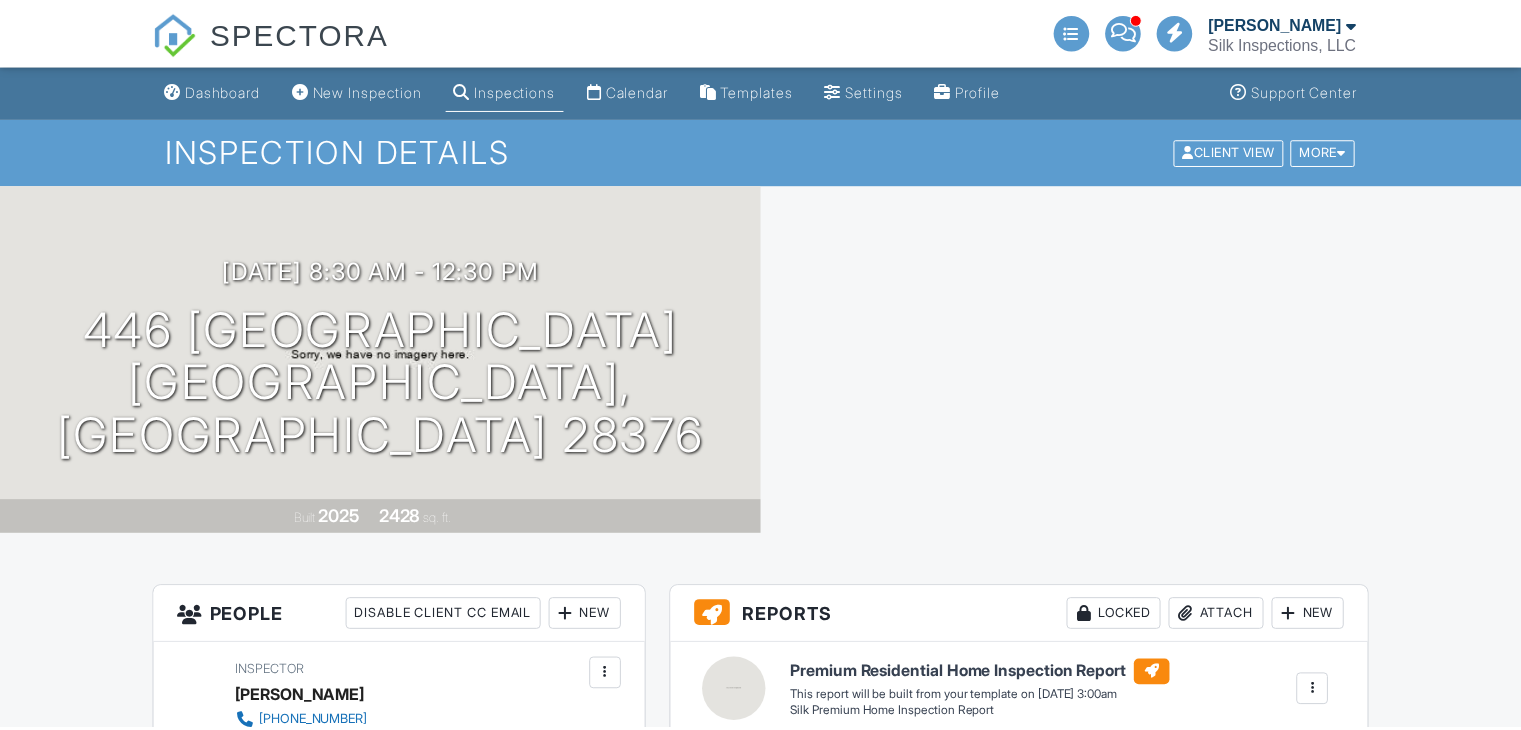 scroll, scrollTop: 0, scrollLeft: 0, axis: both 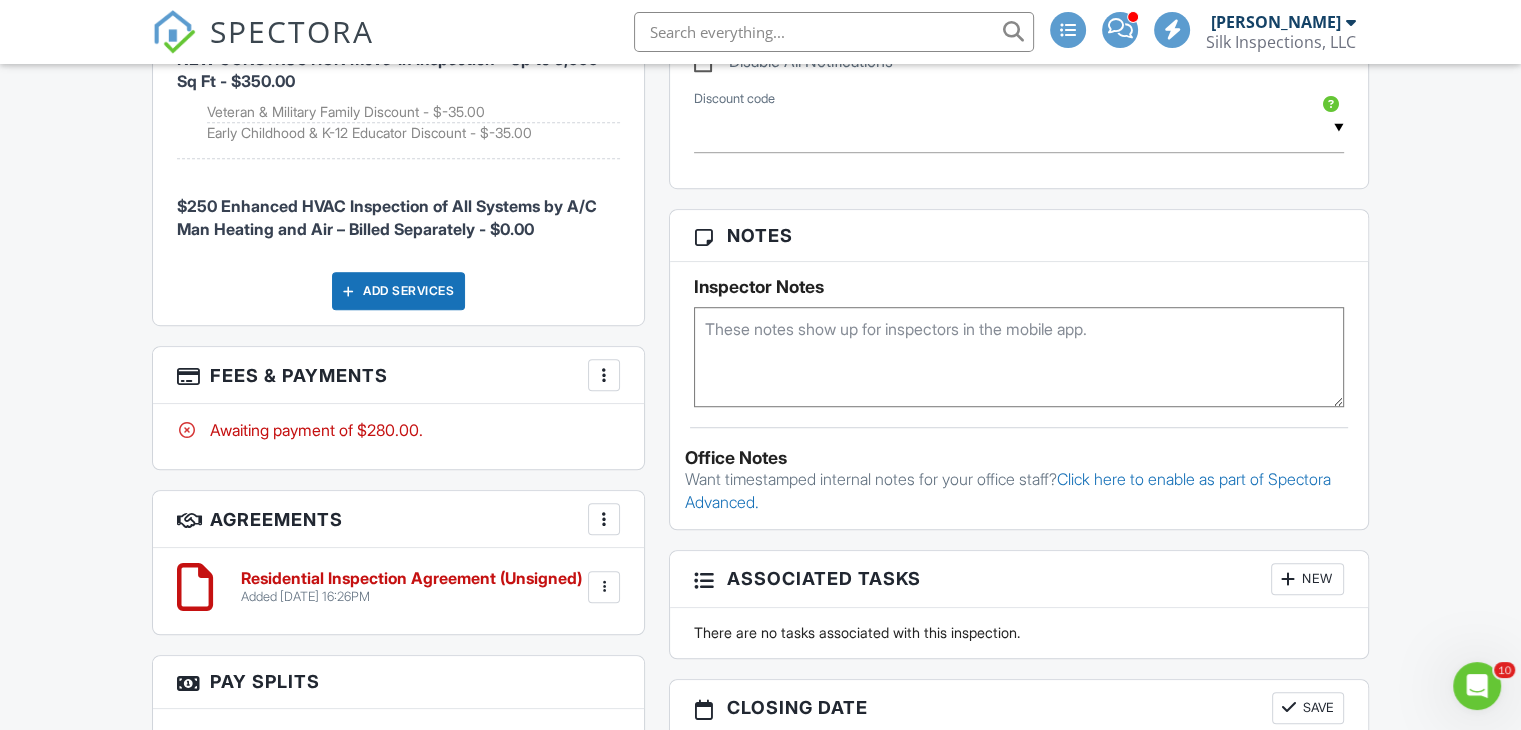 click on "Add Services" at bounding box center [398, 291] 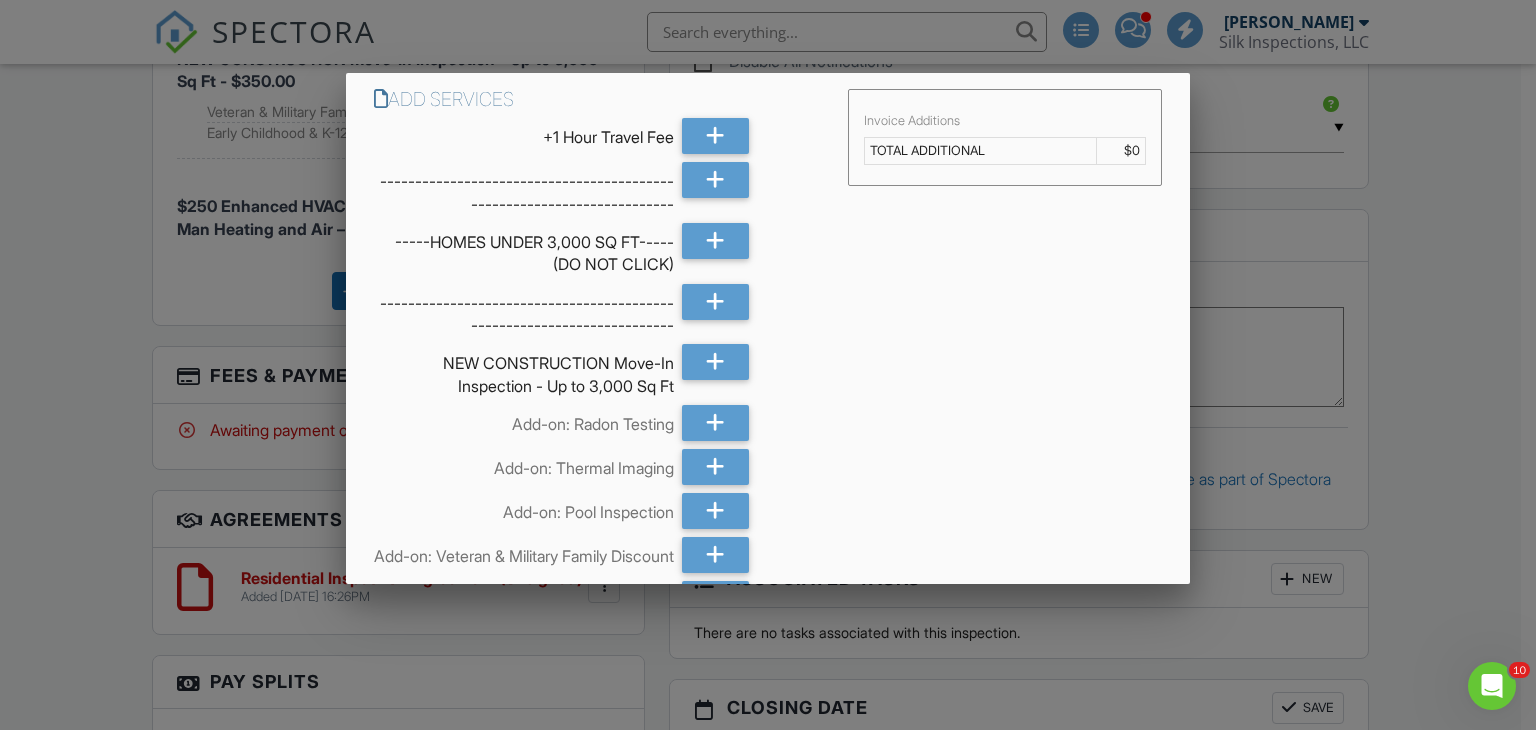 click at bounding box center [768, 356] 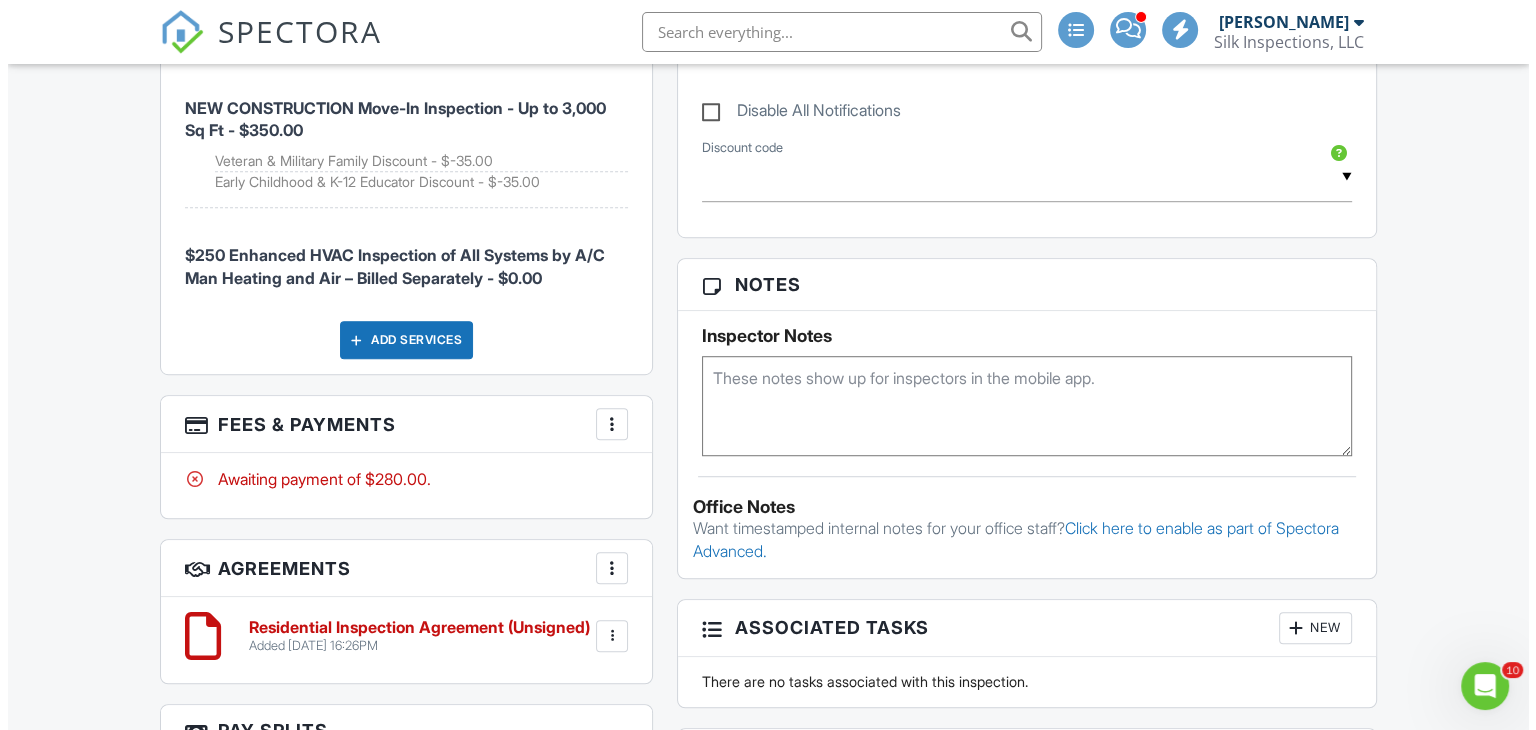 scroll, scrollTop: 1300, scrollLeft: 0, axis: vertical 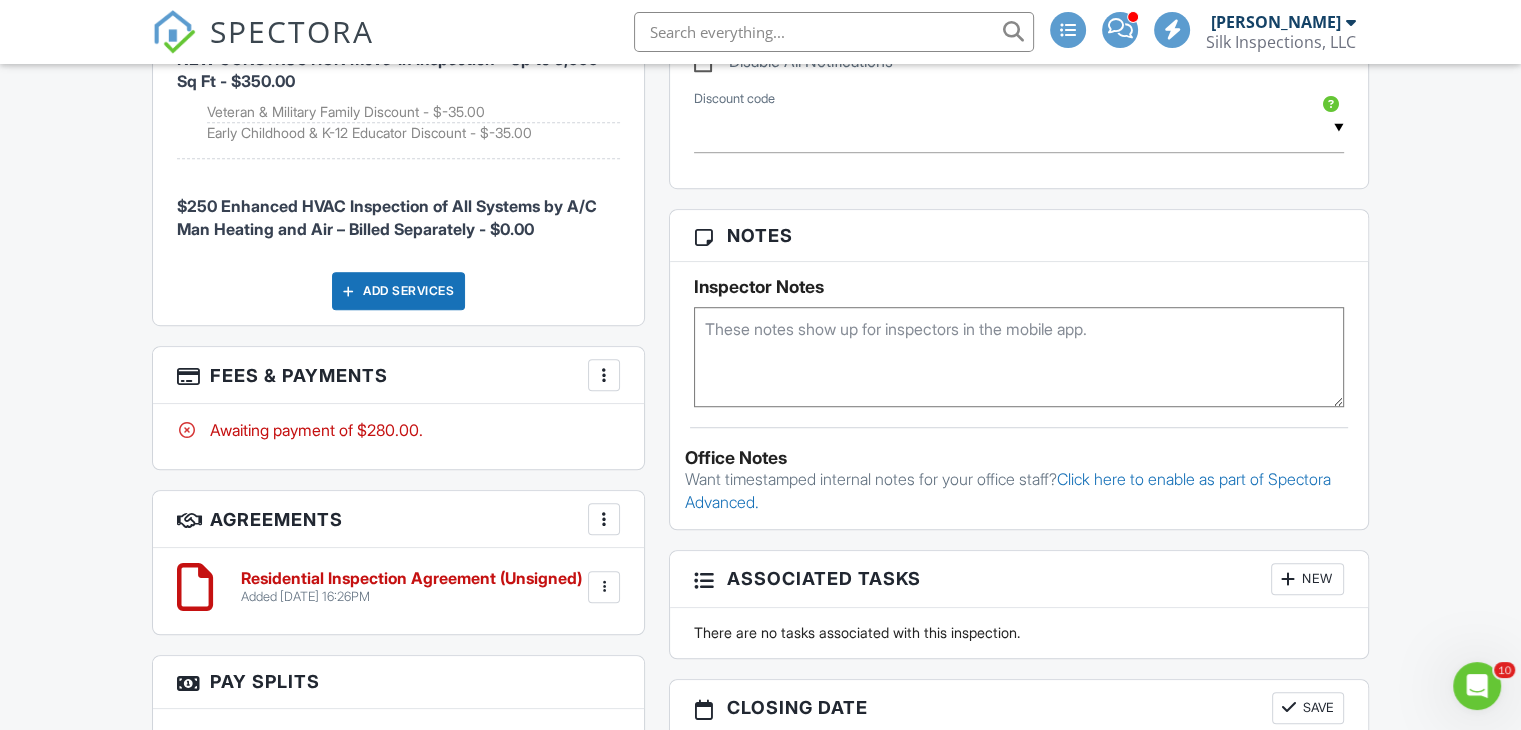 click on "Add Services" at bounding box center (398, 291) 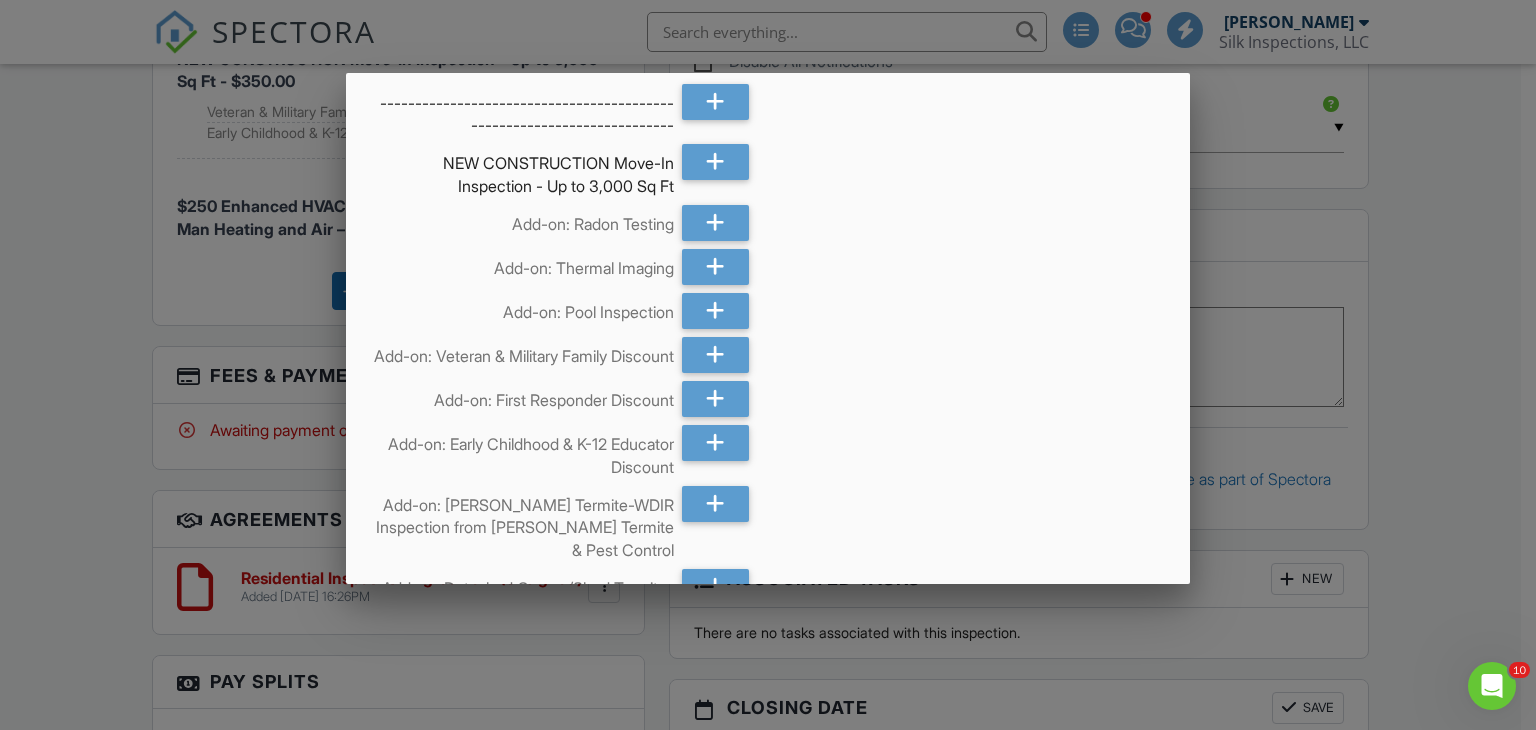 scroll, scrollTop: 300, scrollLeft: 0, axis: vertical 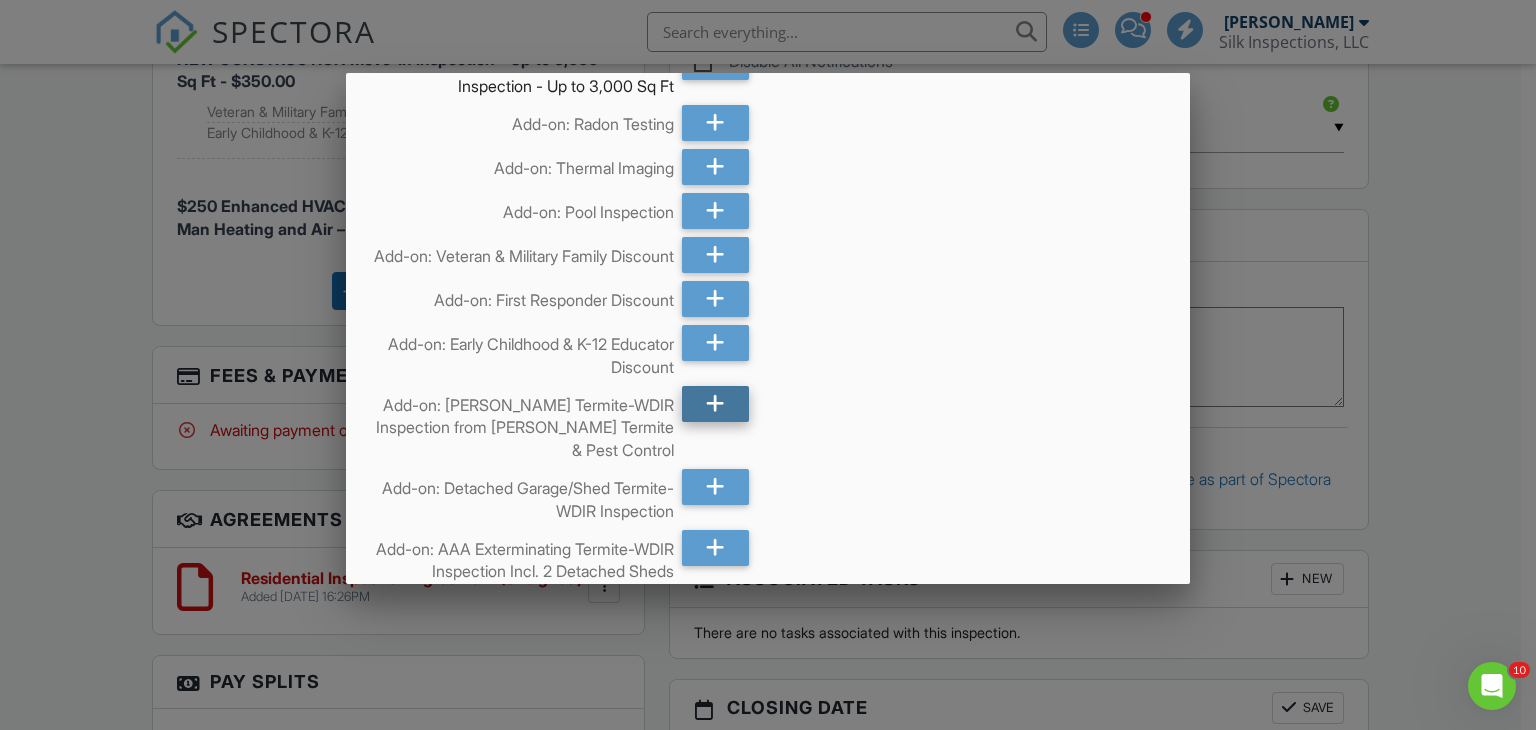 click at bounding box center [715, 404] 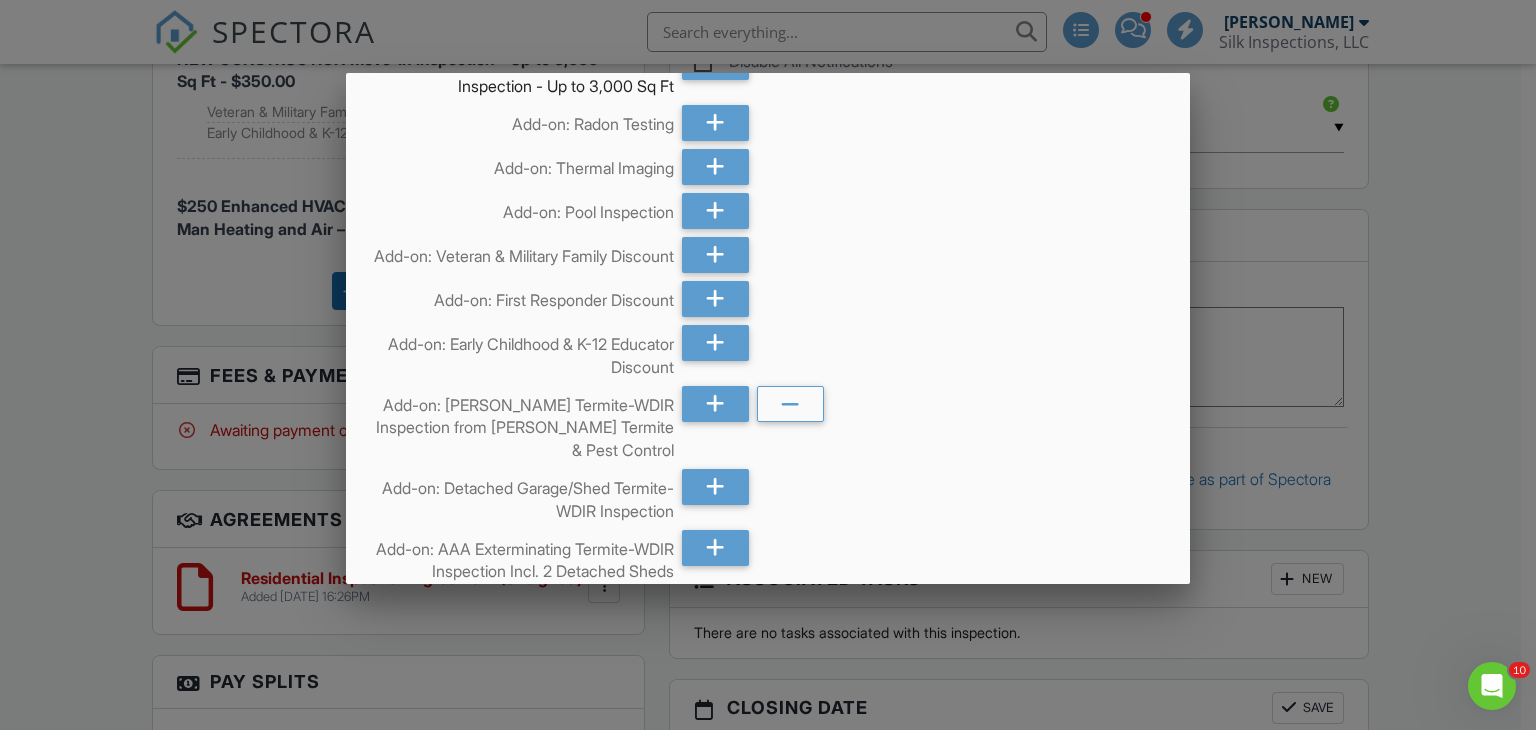 scroll, scrollTop: 10225, scrollLeft: 0, axis: vertical 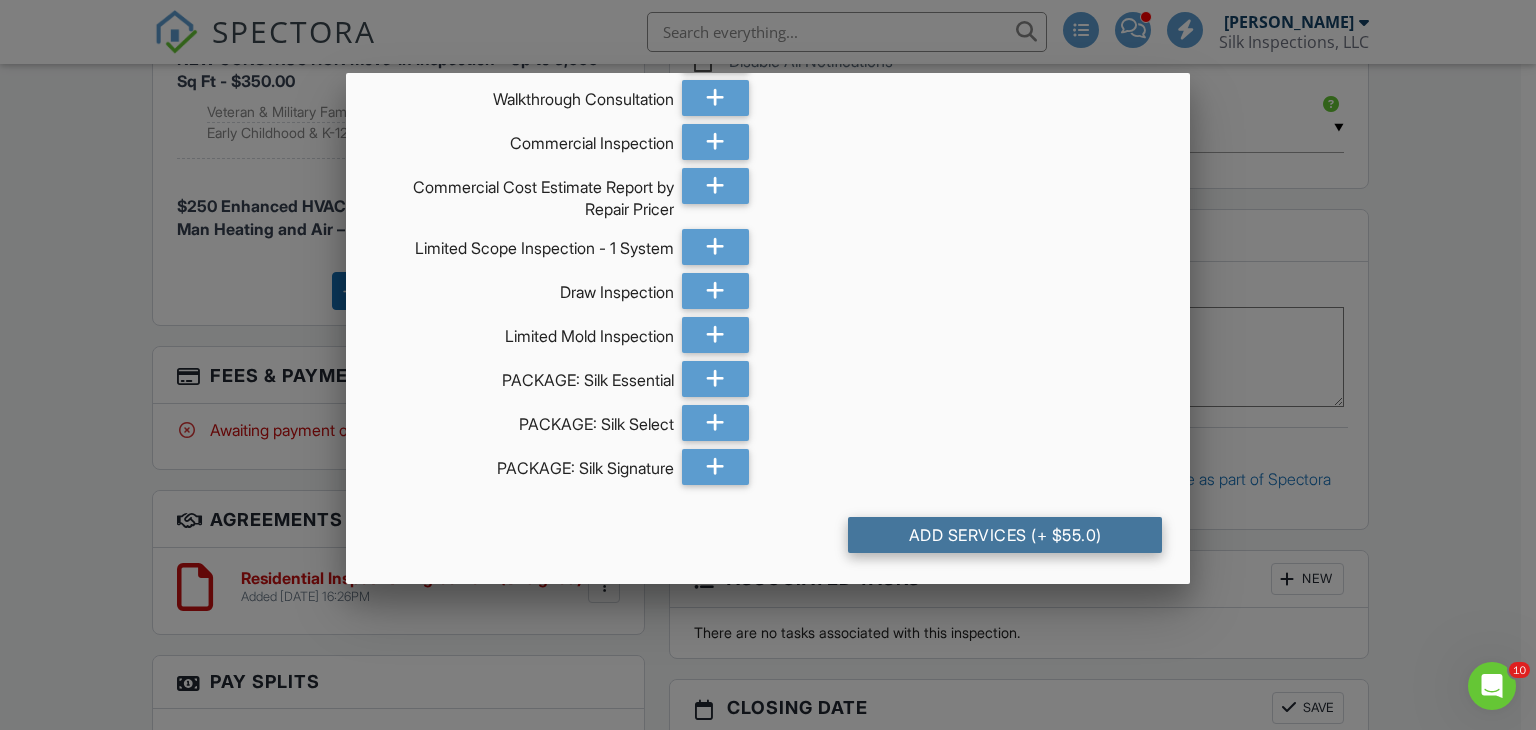 click on "Add Services
(+ $55.0)" at bounding box center [1005, 535] 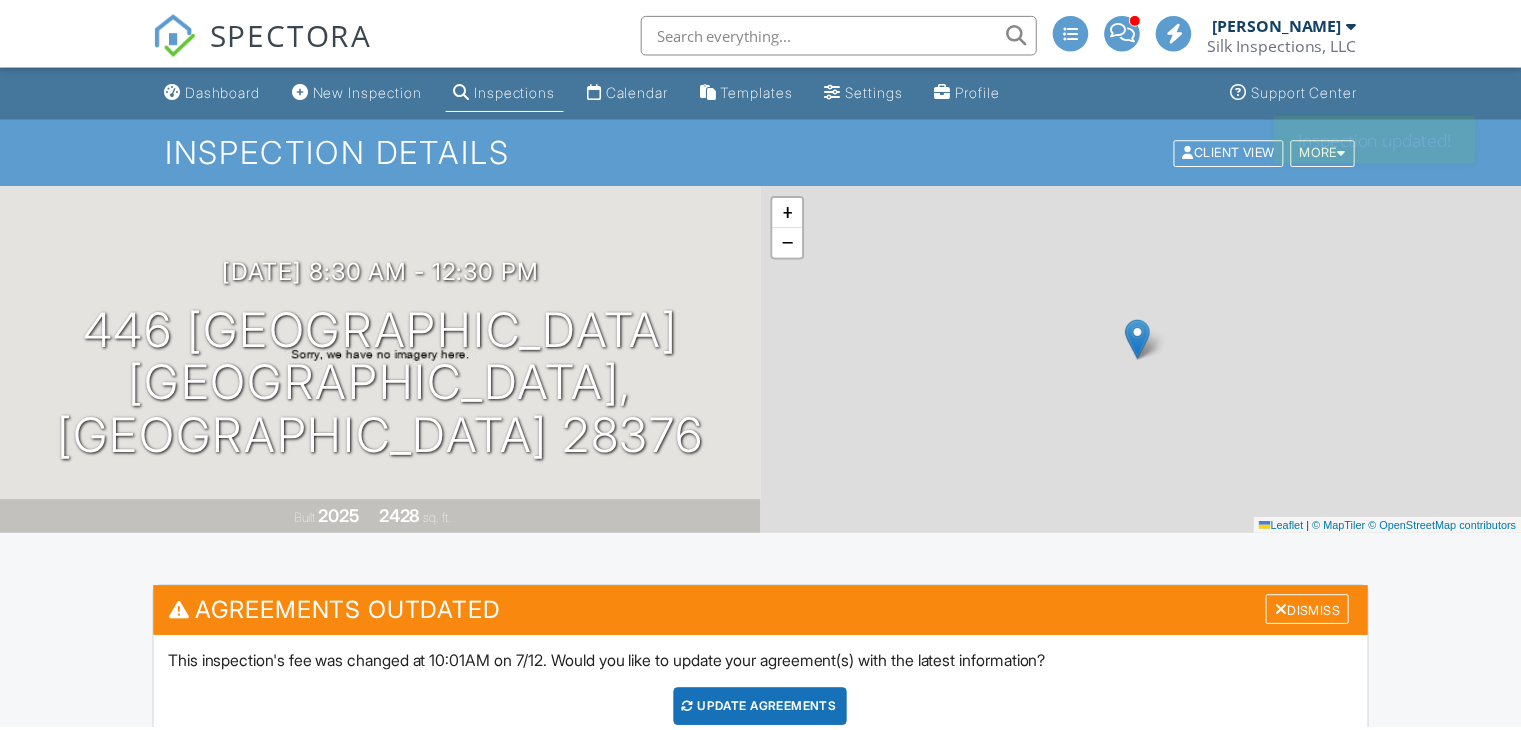 scroll, scrollTop: 0, scrollLeft: 0, axis: both 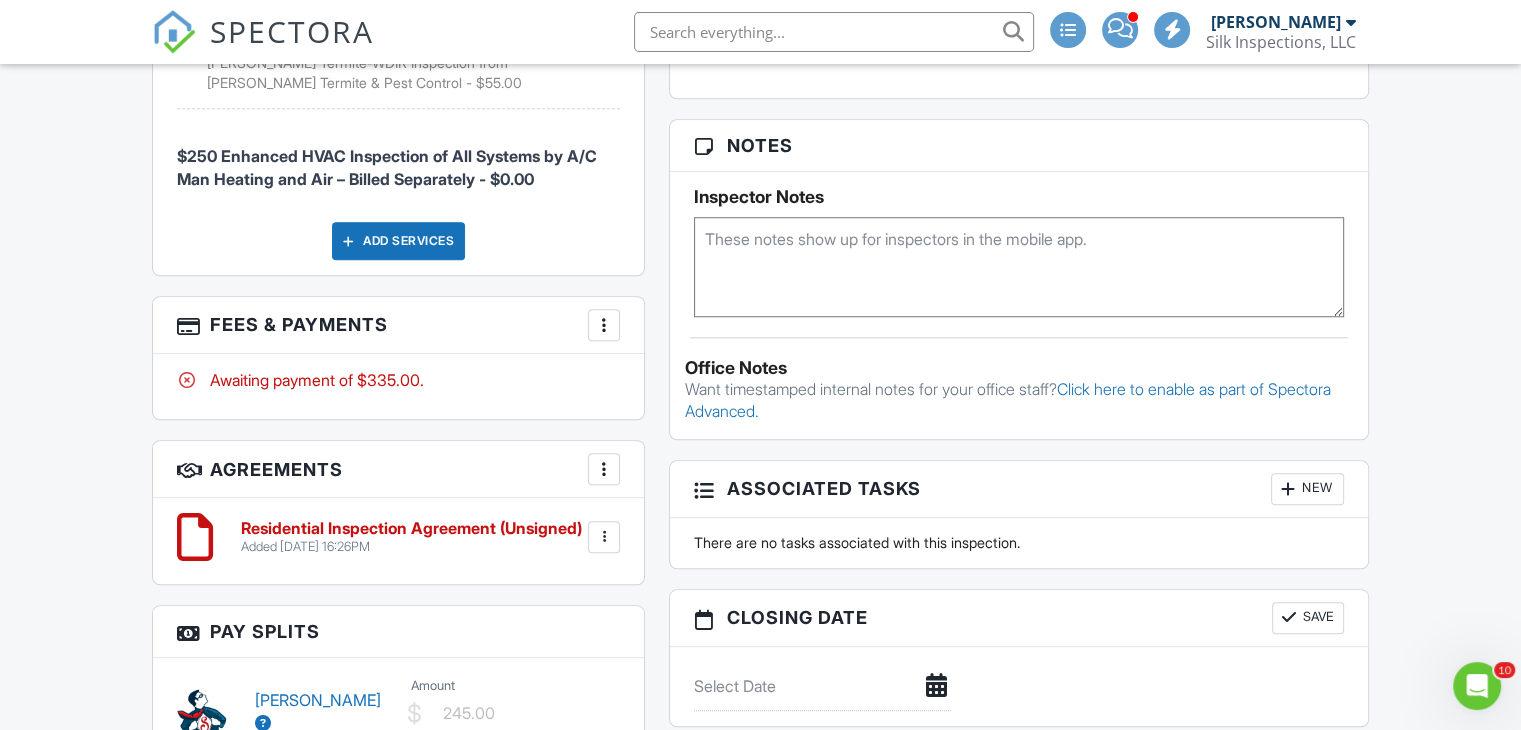 click at bounding box center (604, 325) 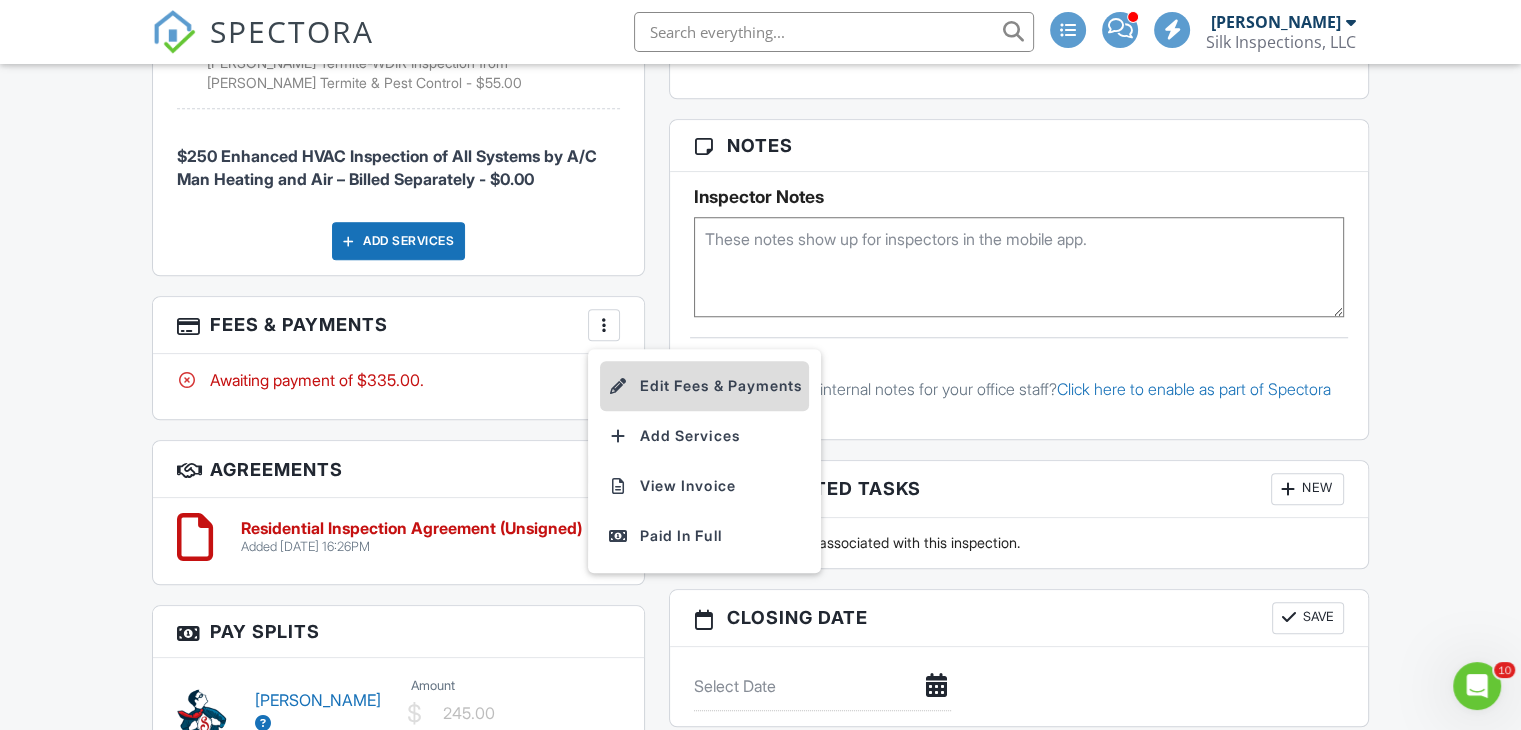click on "Edit Fees & Payments" at bounding box center (704, 386) 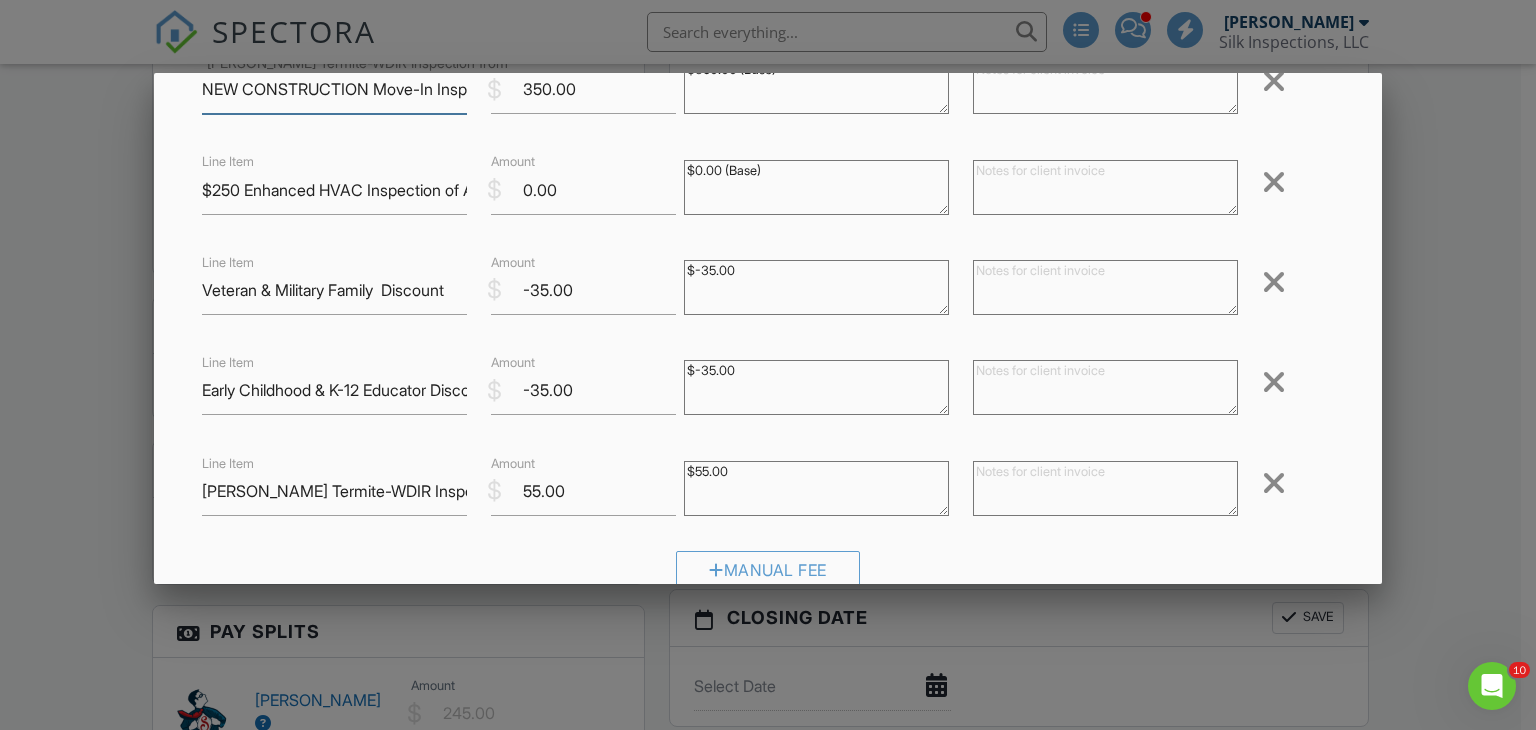 scroll, scrollTop: 200, scrollLeft: 0, axis: vertical 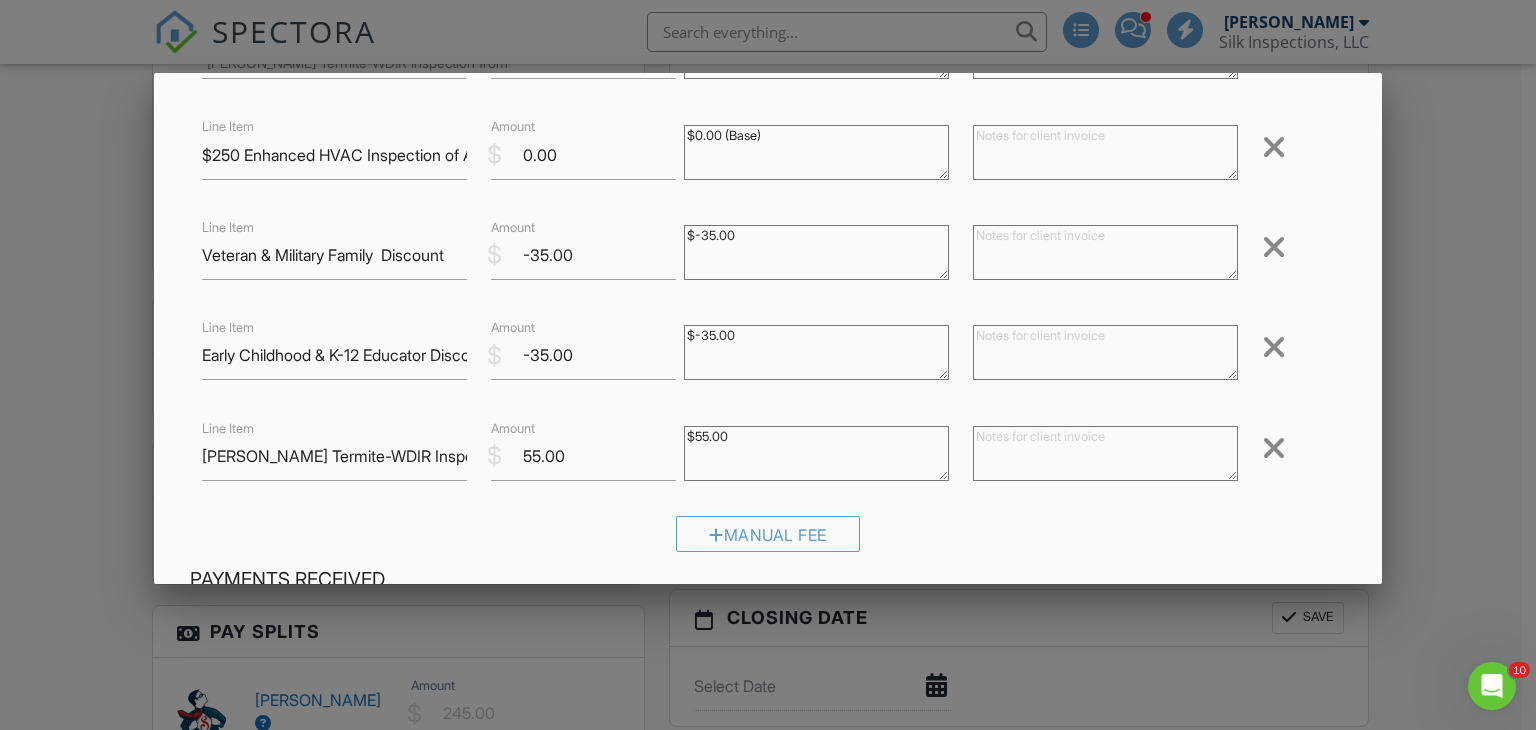 click at bounding box center [1274, 347] 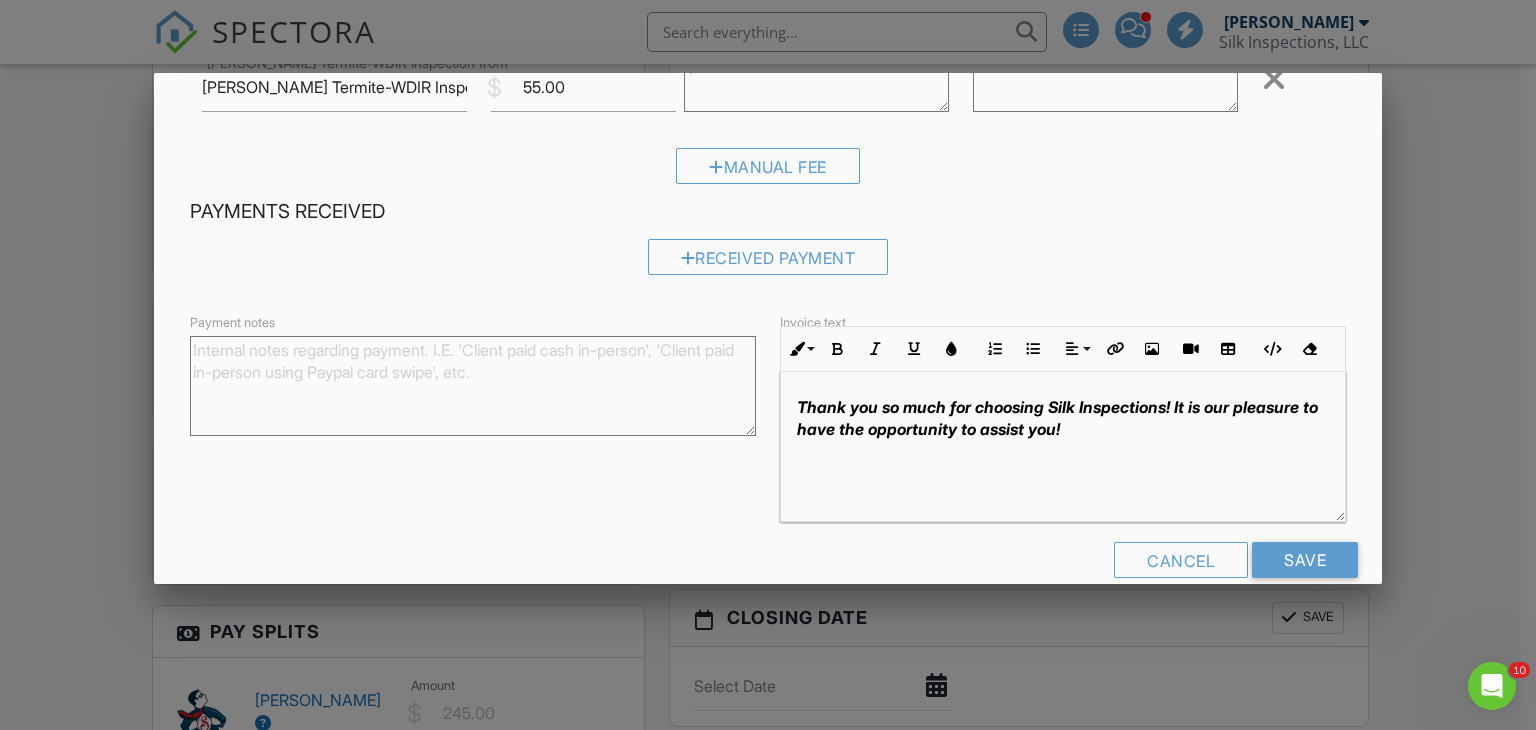 scroll, scrollTop: 500, scrollLeft: 0, axis: vertical 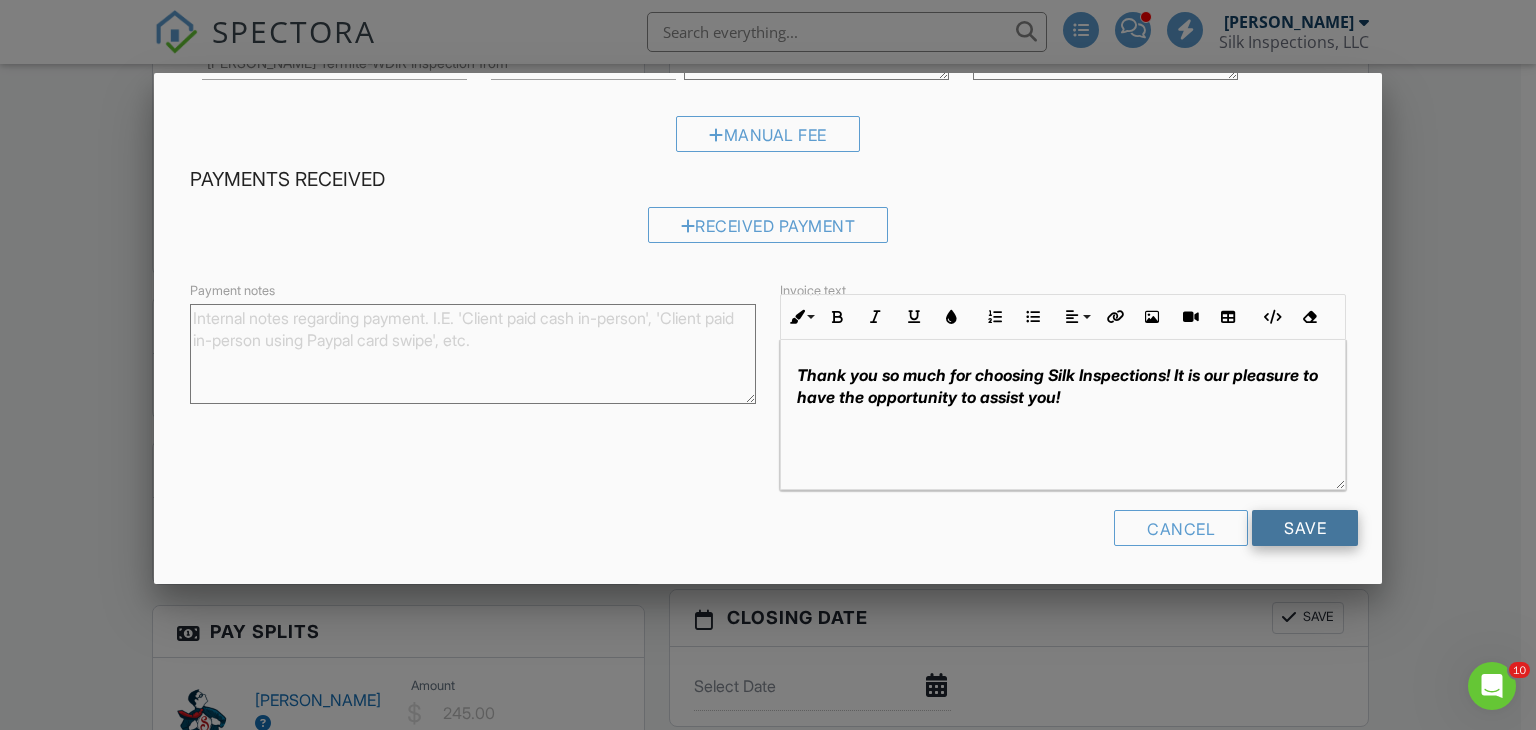 click on "Save" at bounding box center [1305, 528] 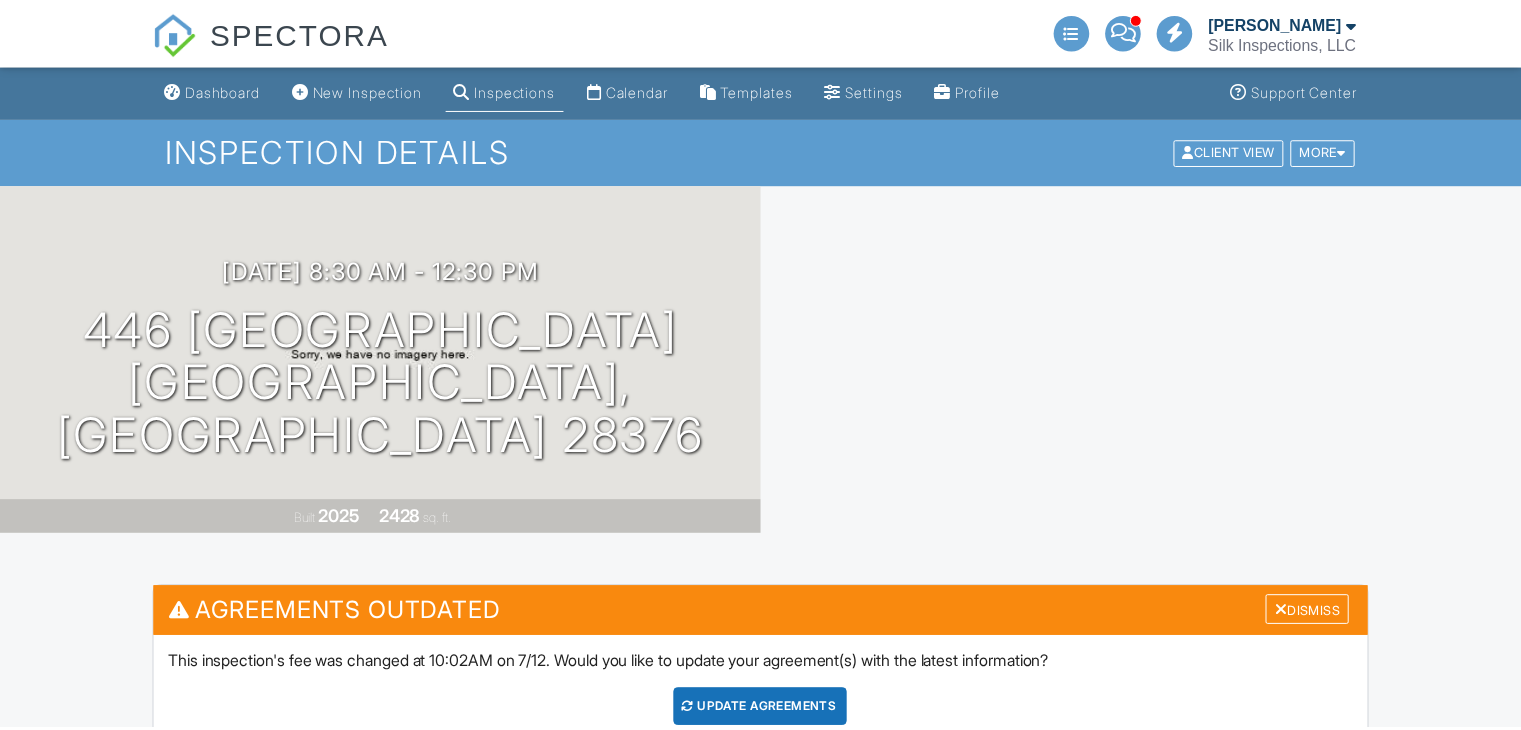 scroll, scrollTop: 0, scrollLeft: 0, axis: both 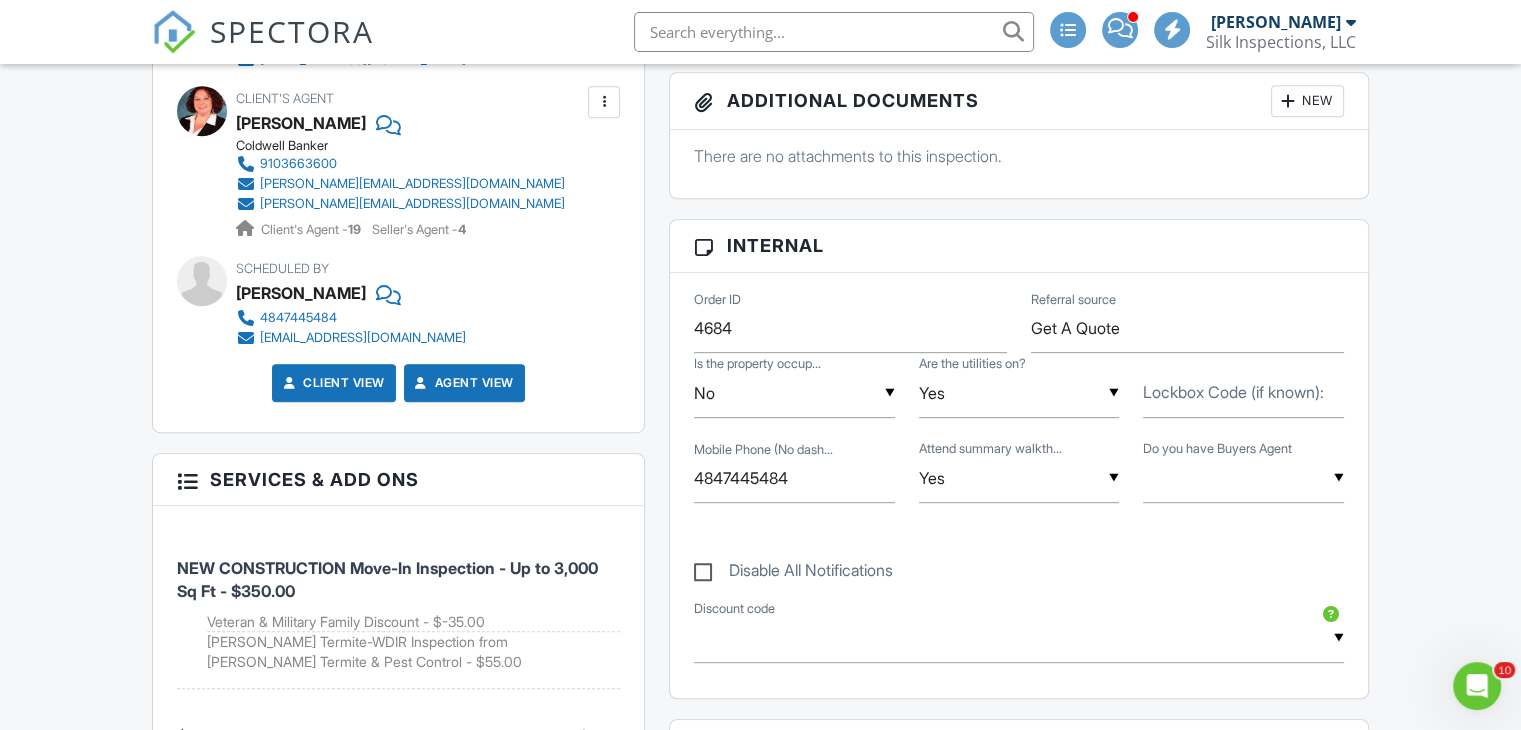 click on "Lockbox Code (if known):" at bounding box center [1233, 392] 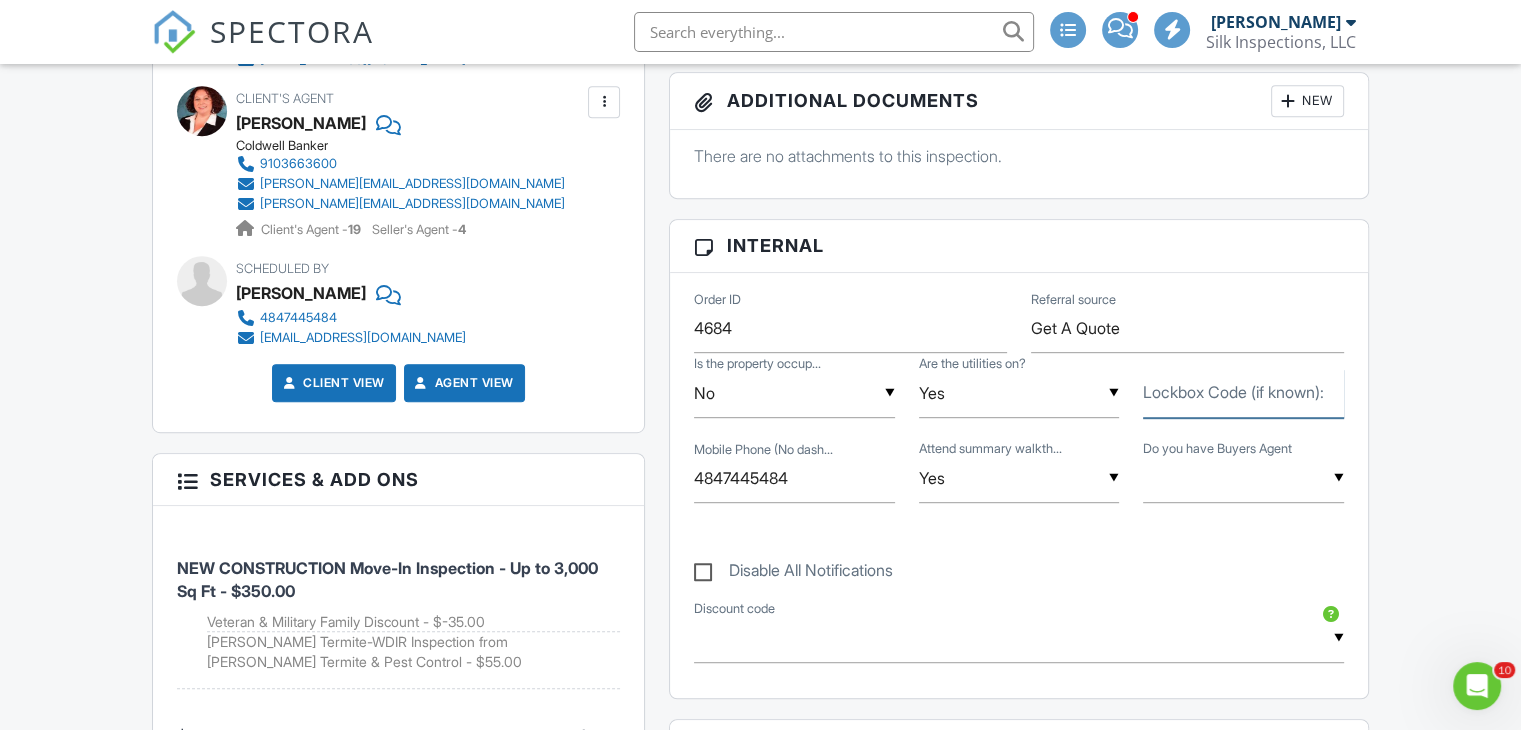 click on "Lockbox Code (if known):" at bounding box center [1243, 393] 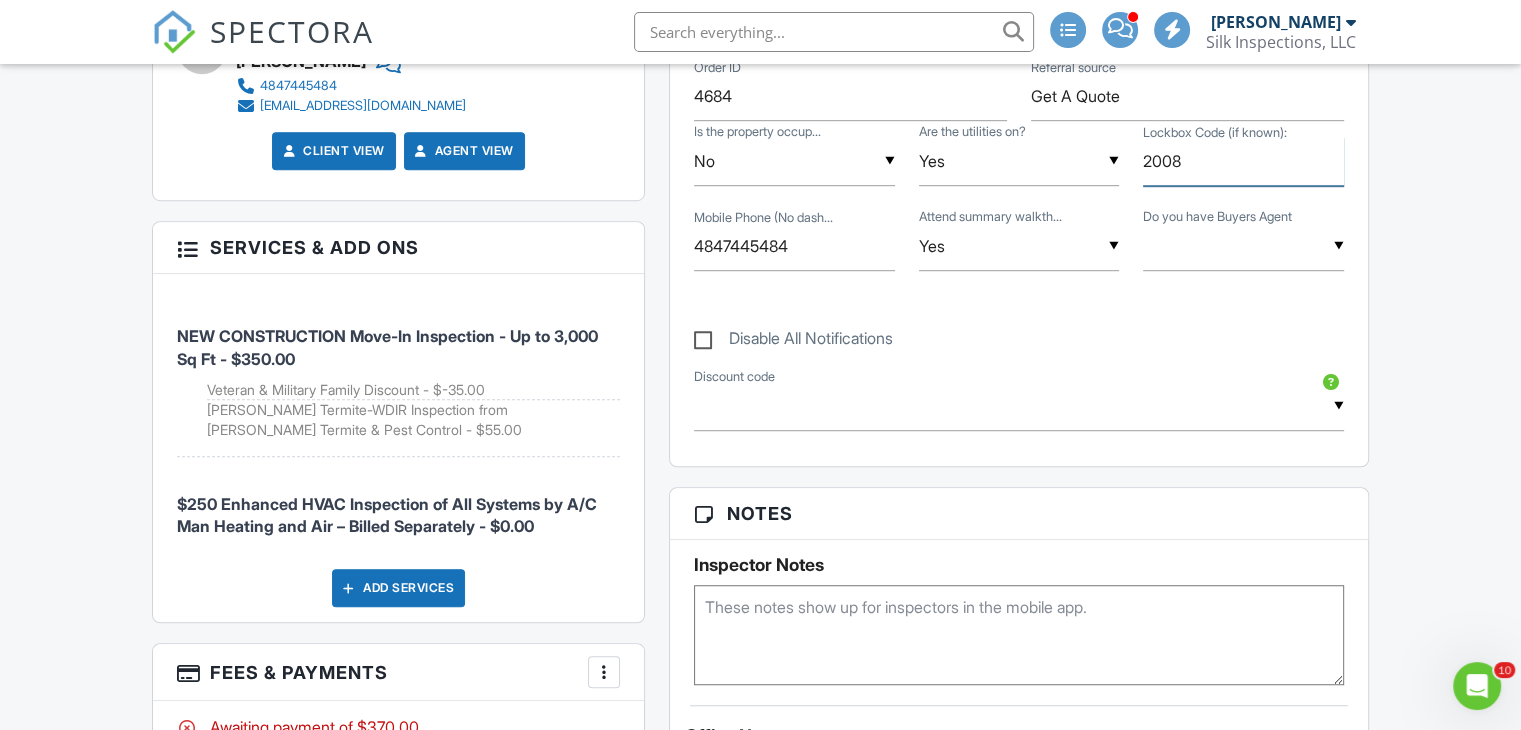 scroll, scrollTop: 1300, scrollLeft: 0, axis: vertical 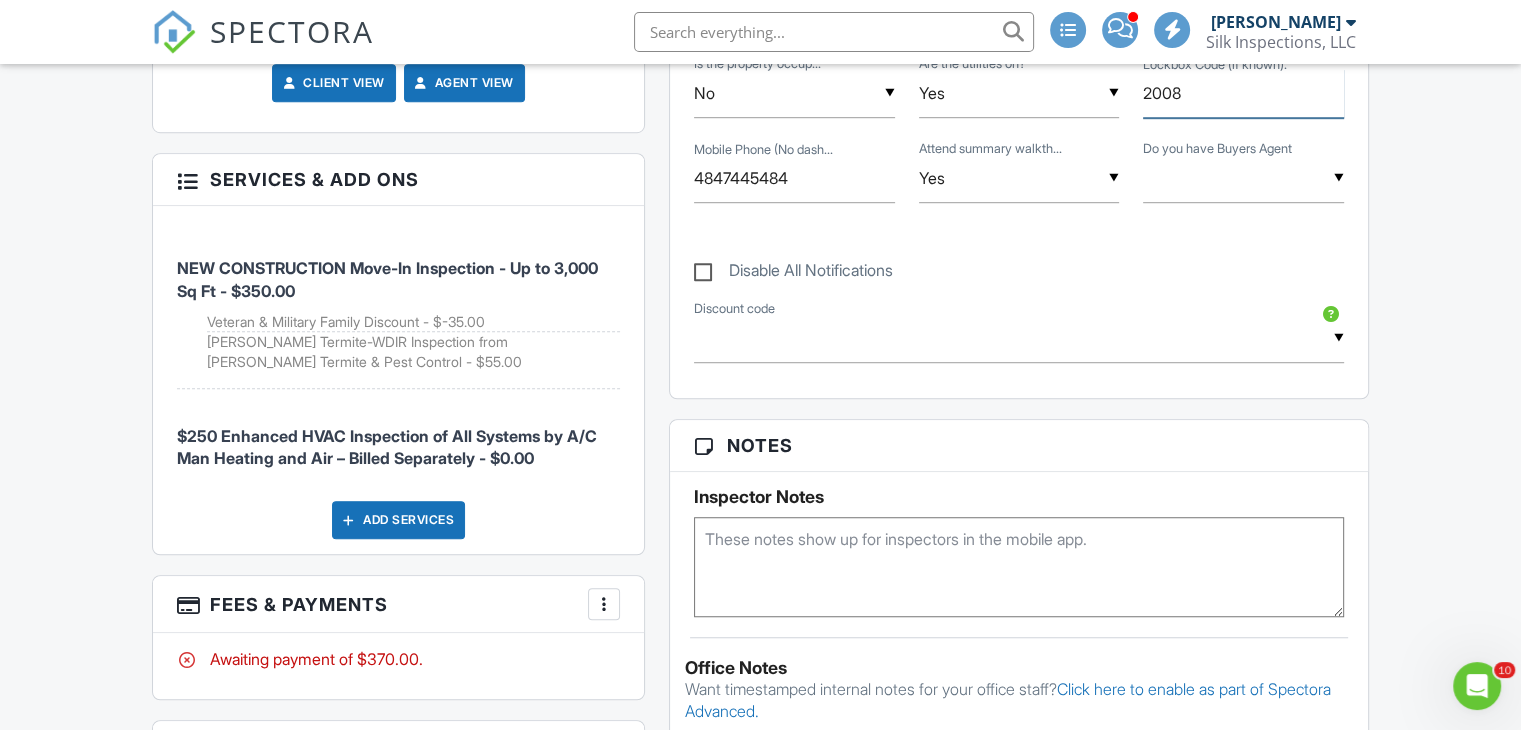 type on "2008" 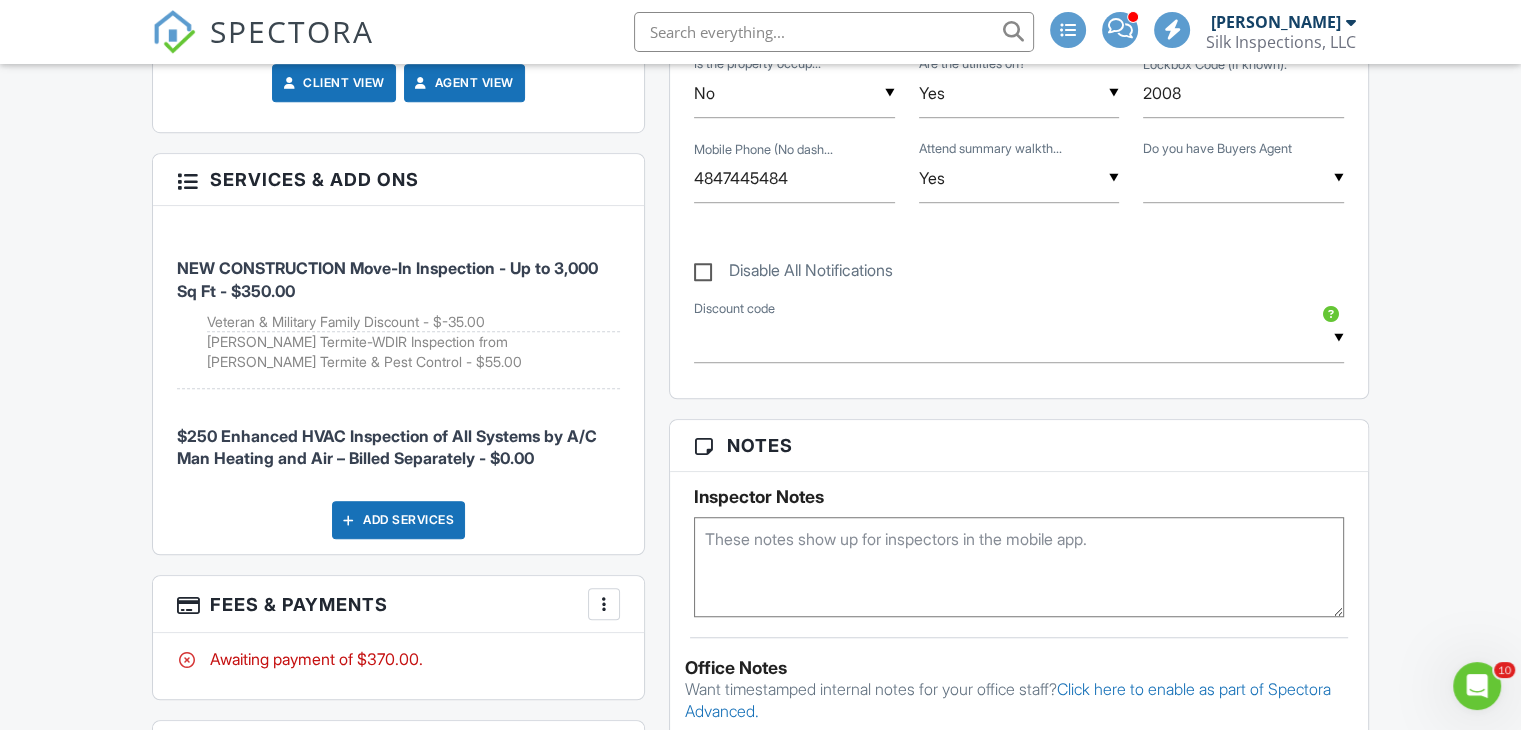 click at bounding box center [1019, 567] 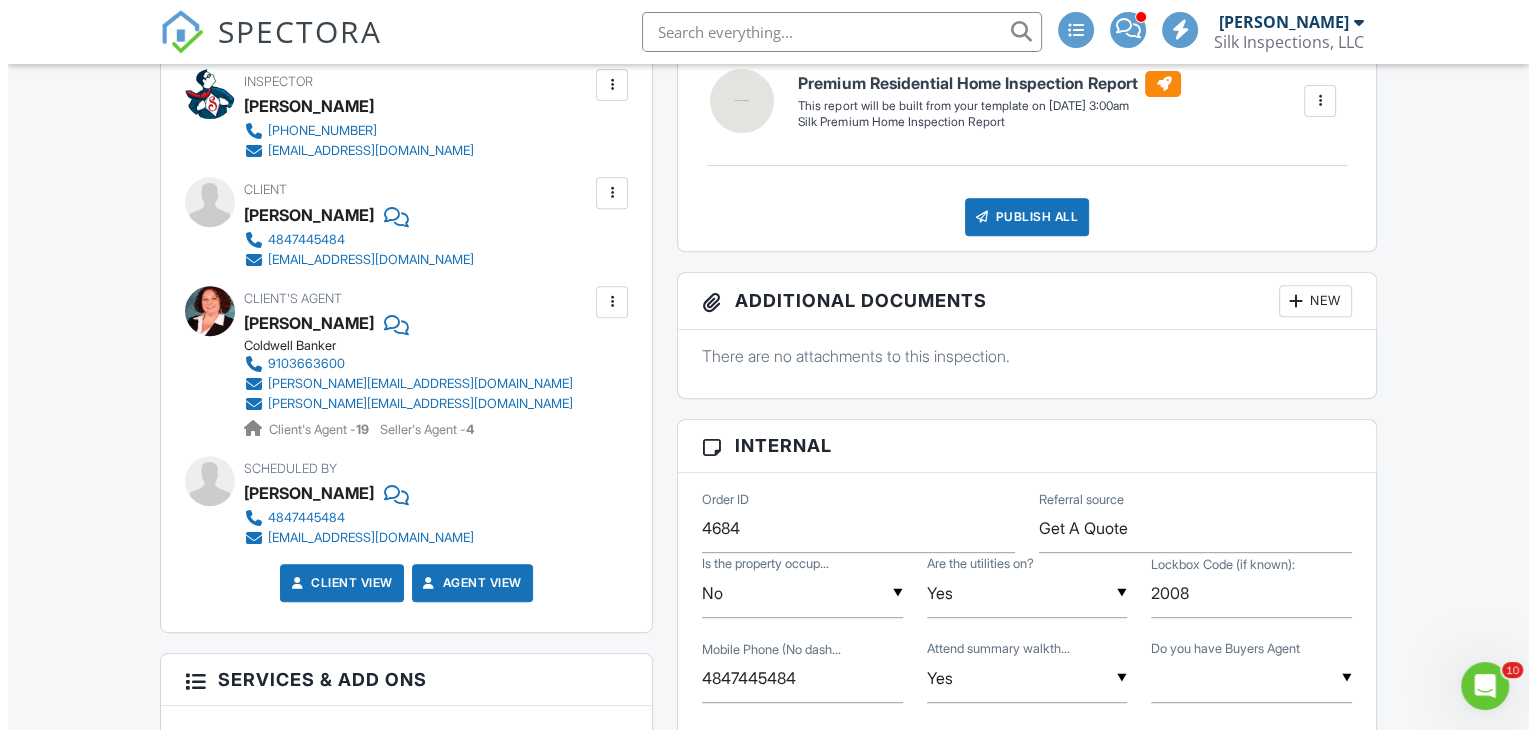 scroll, scrollTop: 400, scrollLeft: 0, axis: vertical 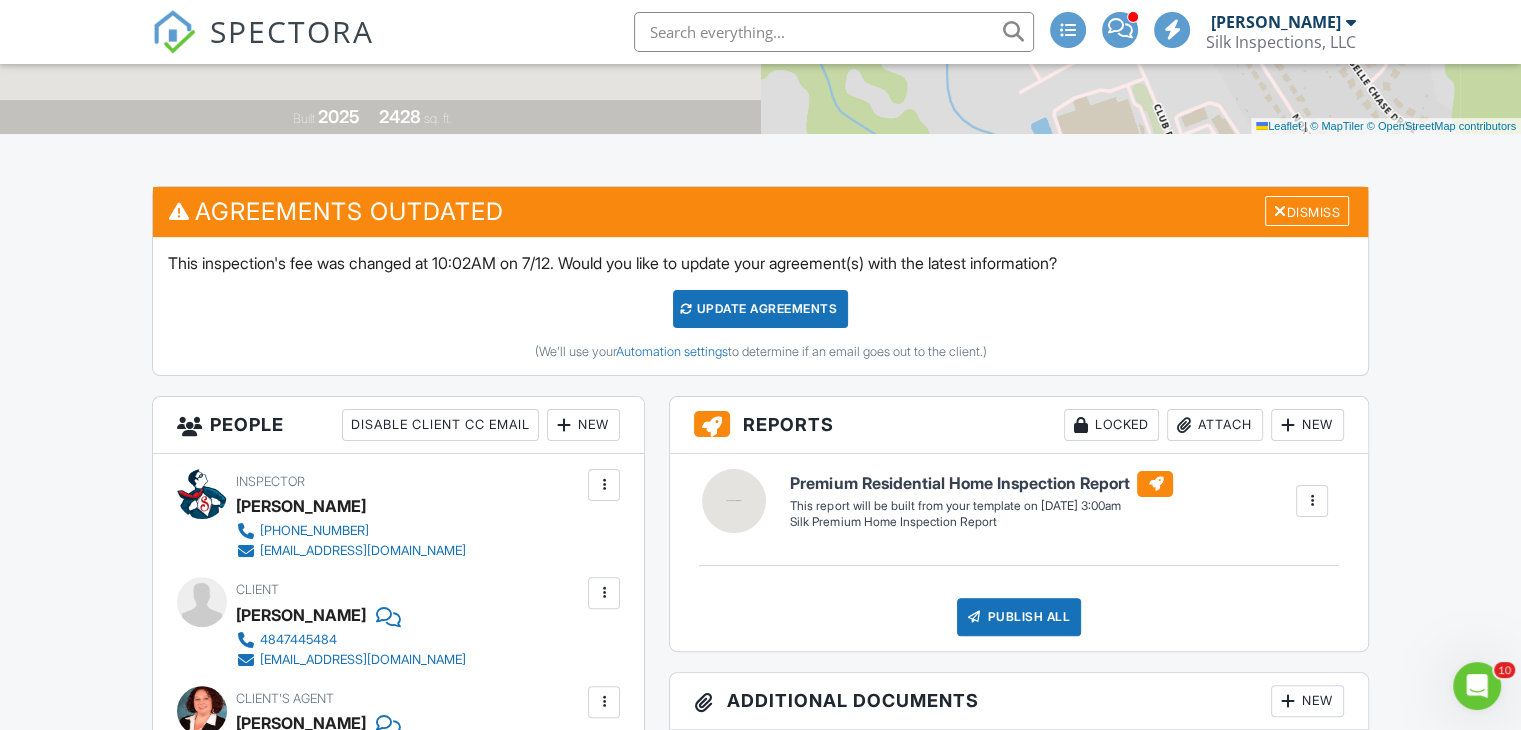 type on "LB# 2008" 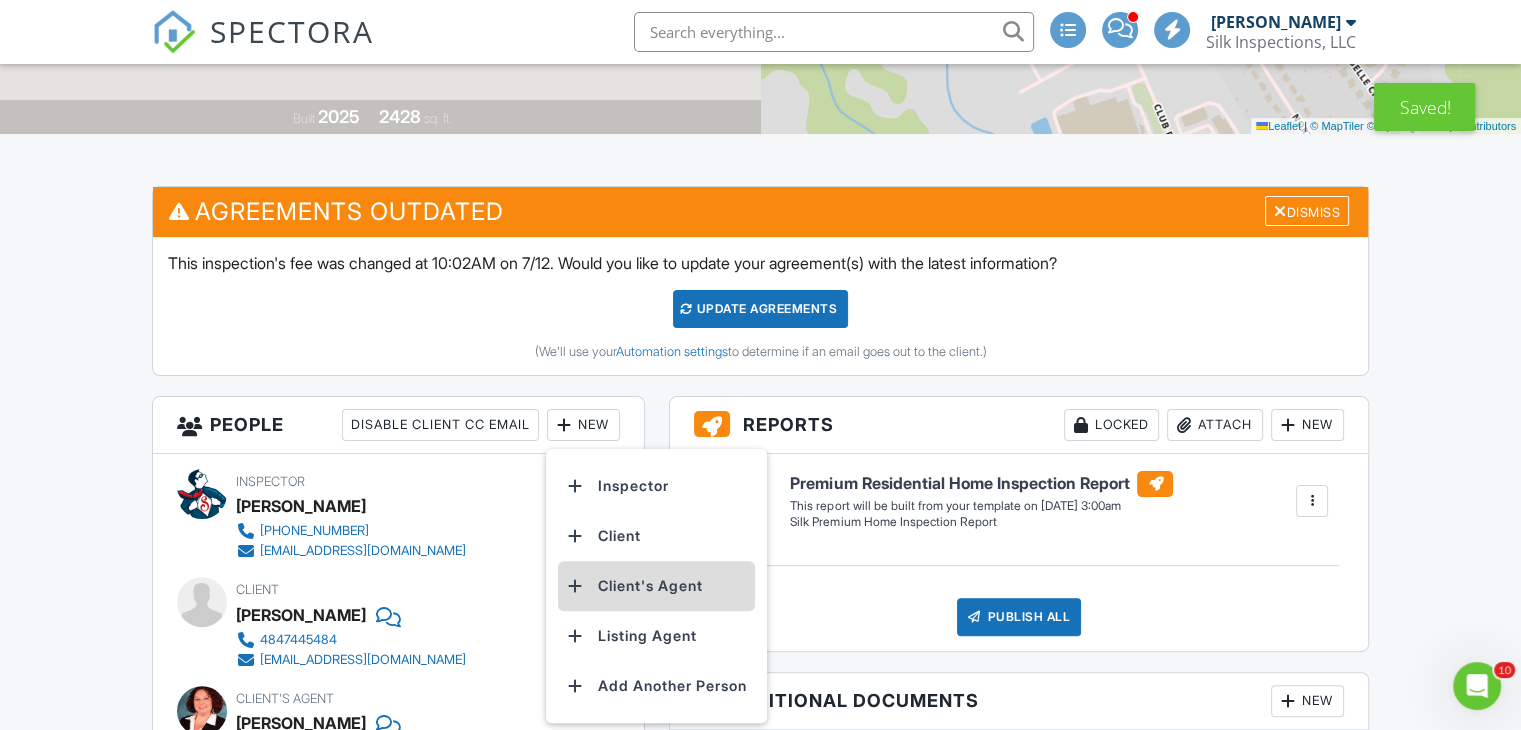 click on "Client's Agent" at bounding box center [656, 586] 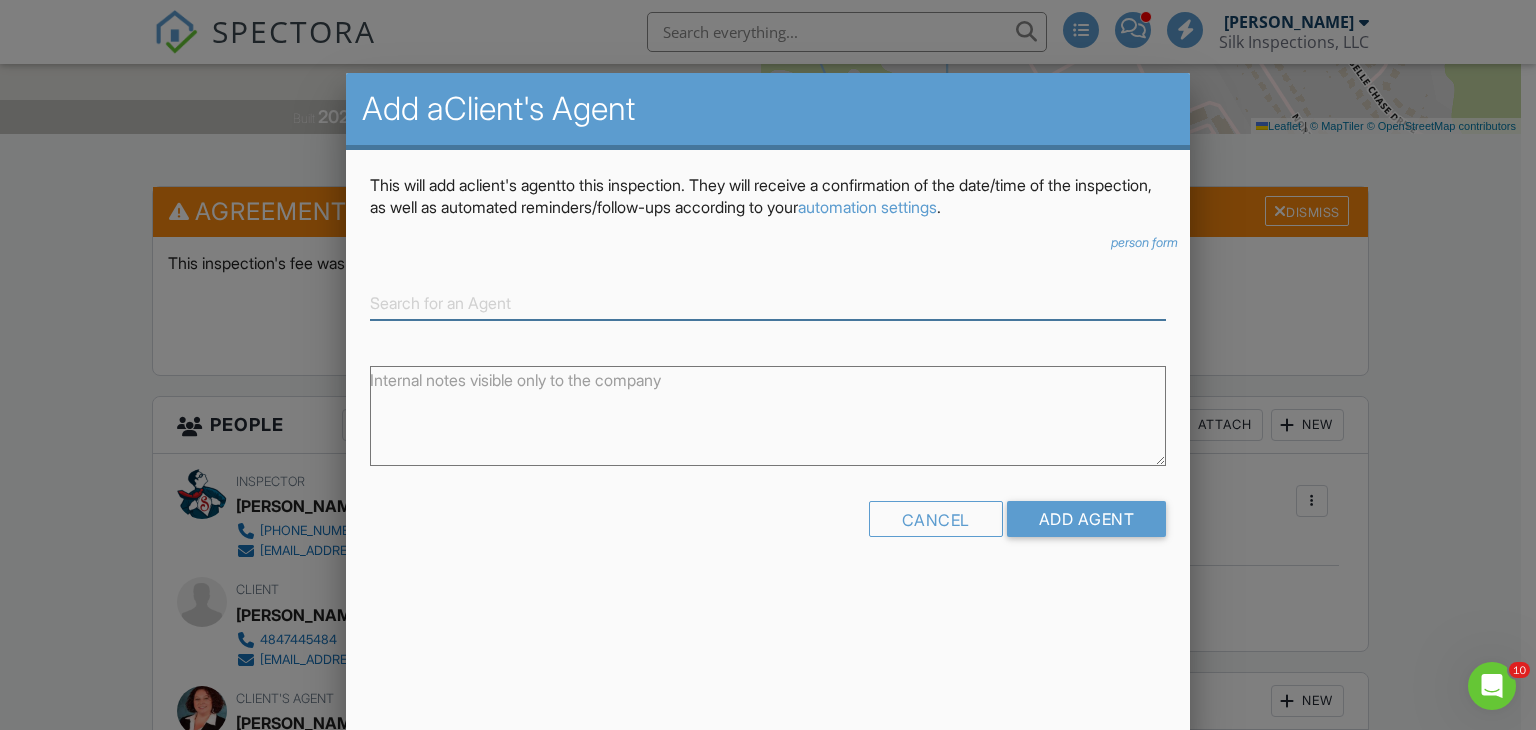 click at bounding box center (768, 303) 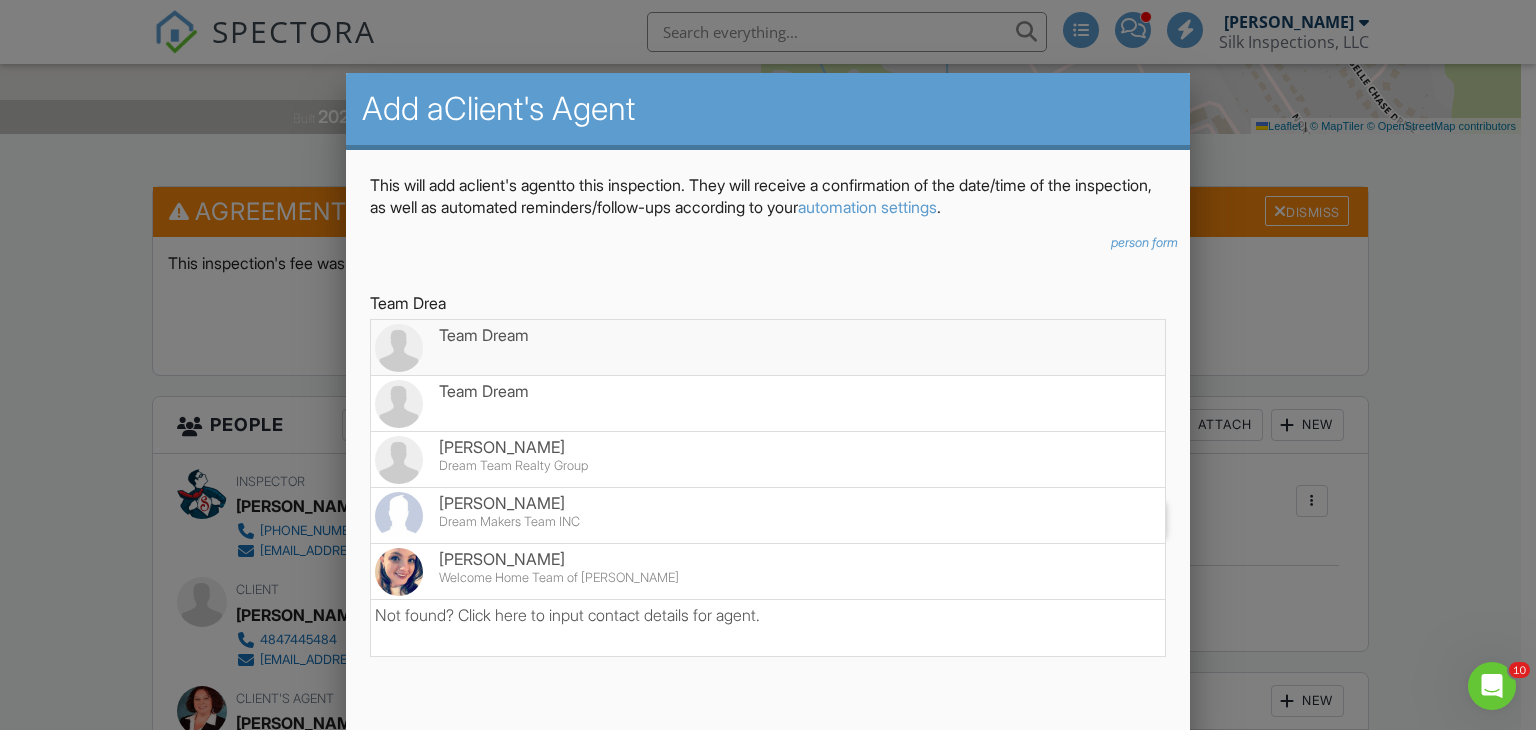 click on "Team Dream" at bounding box center (768, 335) 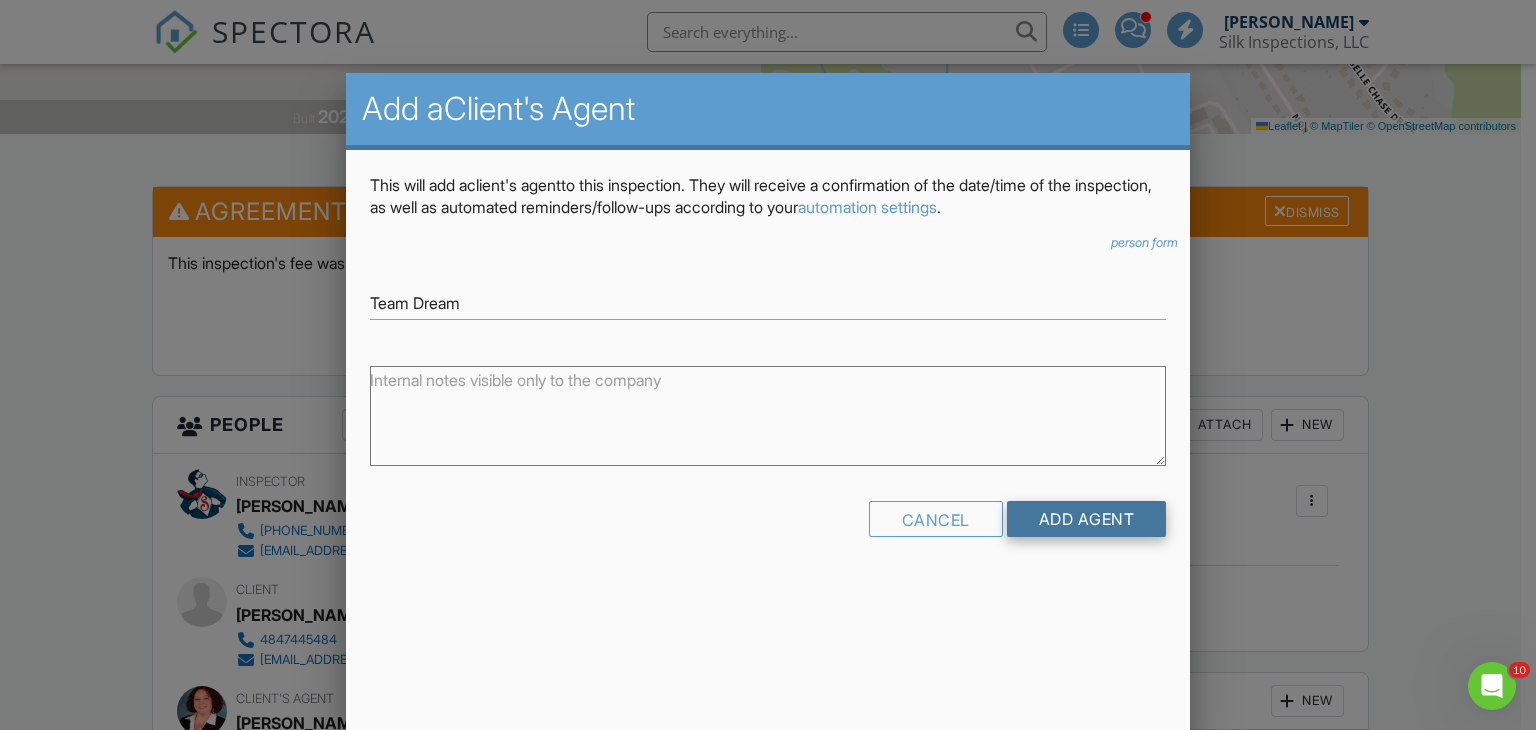 click on "Add Agent" at bounding box center (1087, 519) 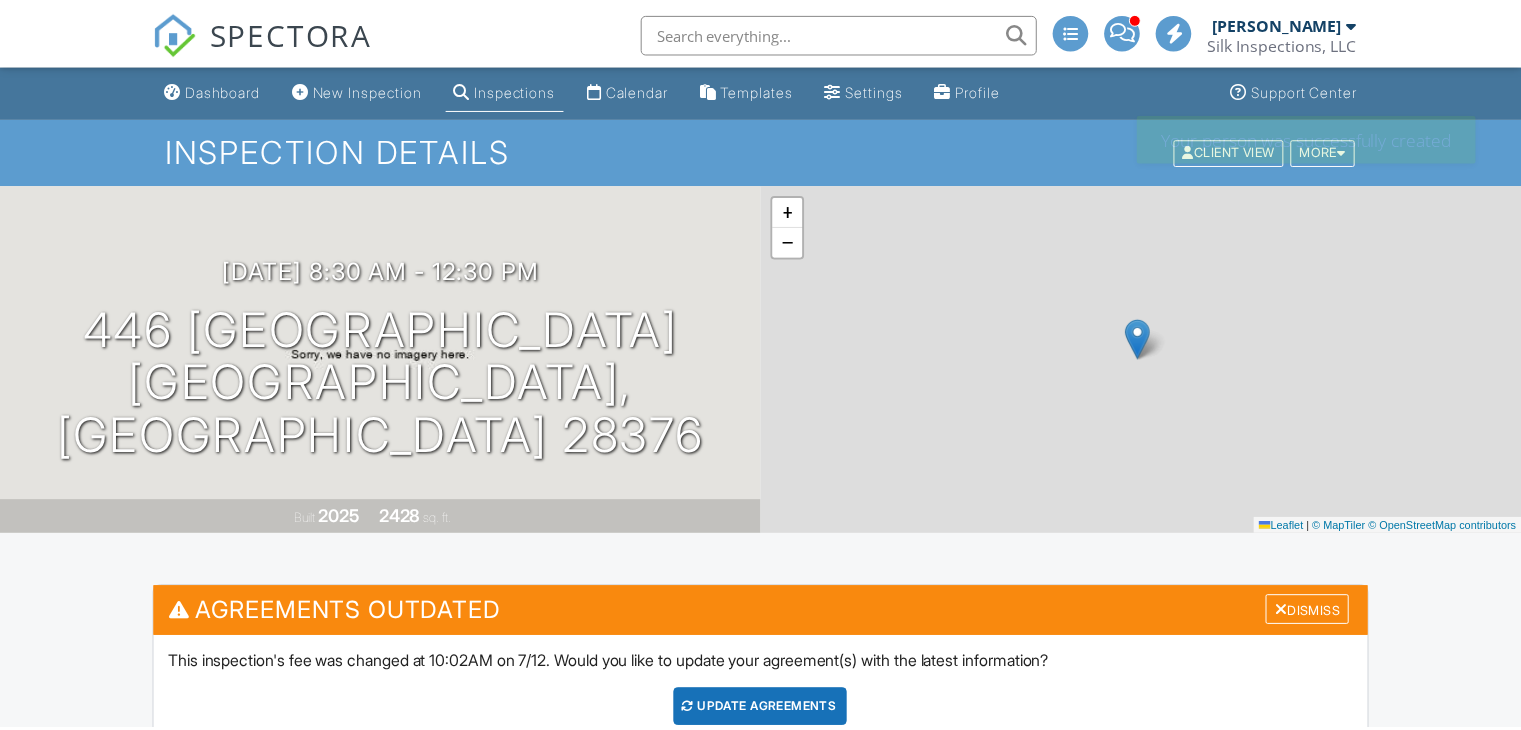 scroll, scrollTop: 0, scrollLeft: 0, axis: both 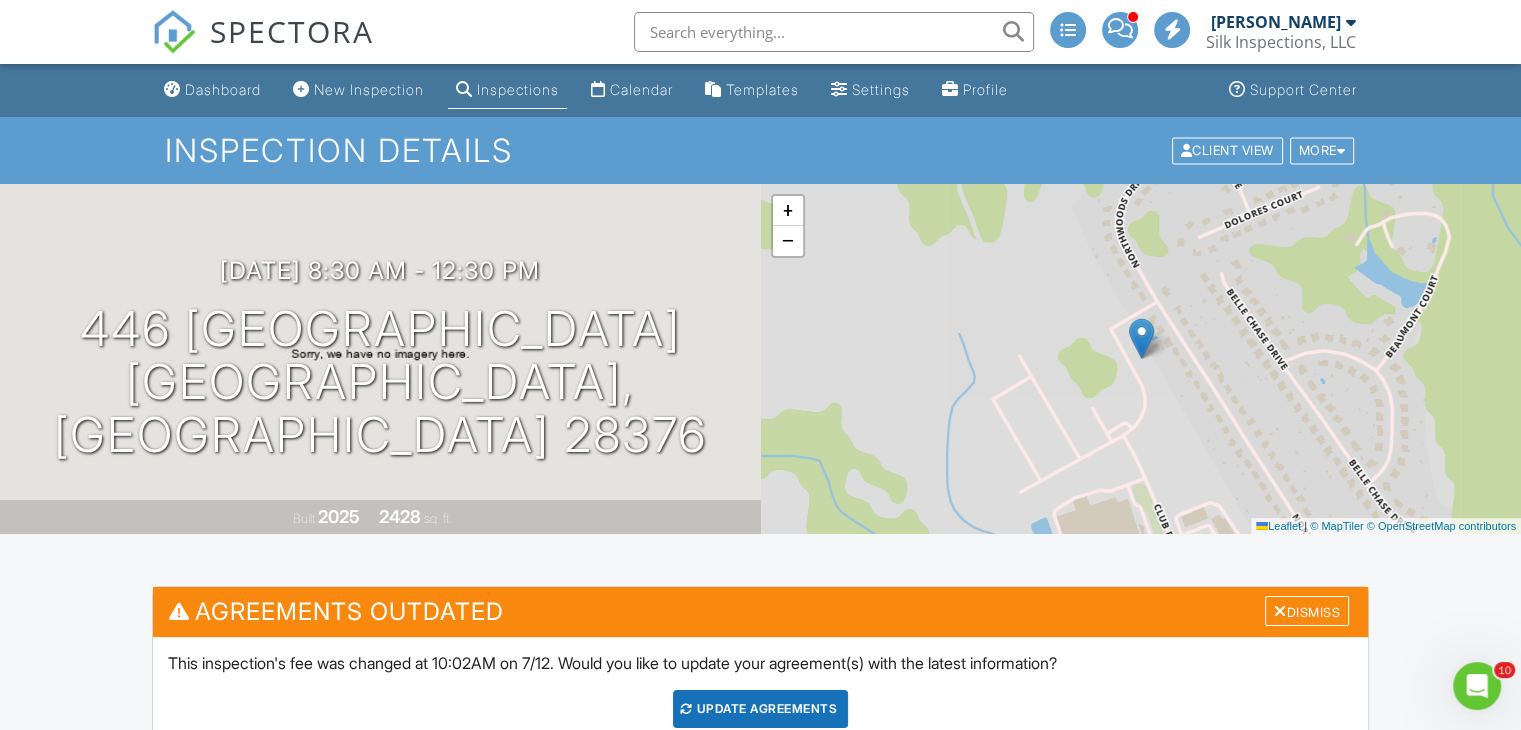 click at bounding box center (1119, 28) 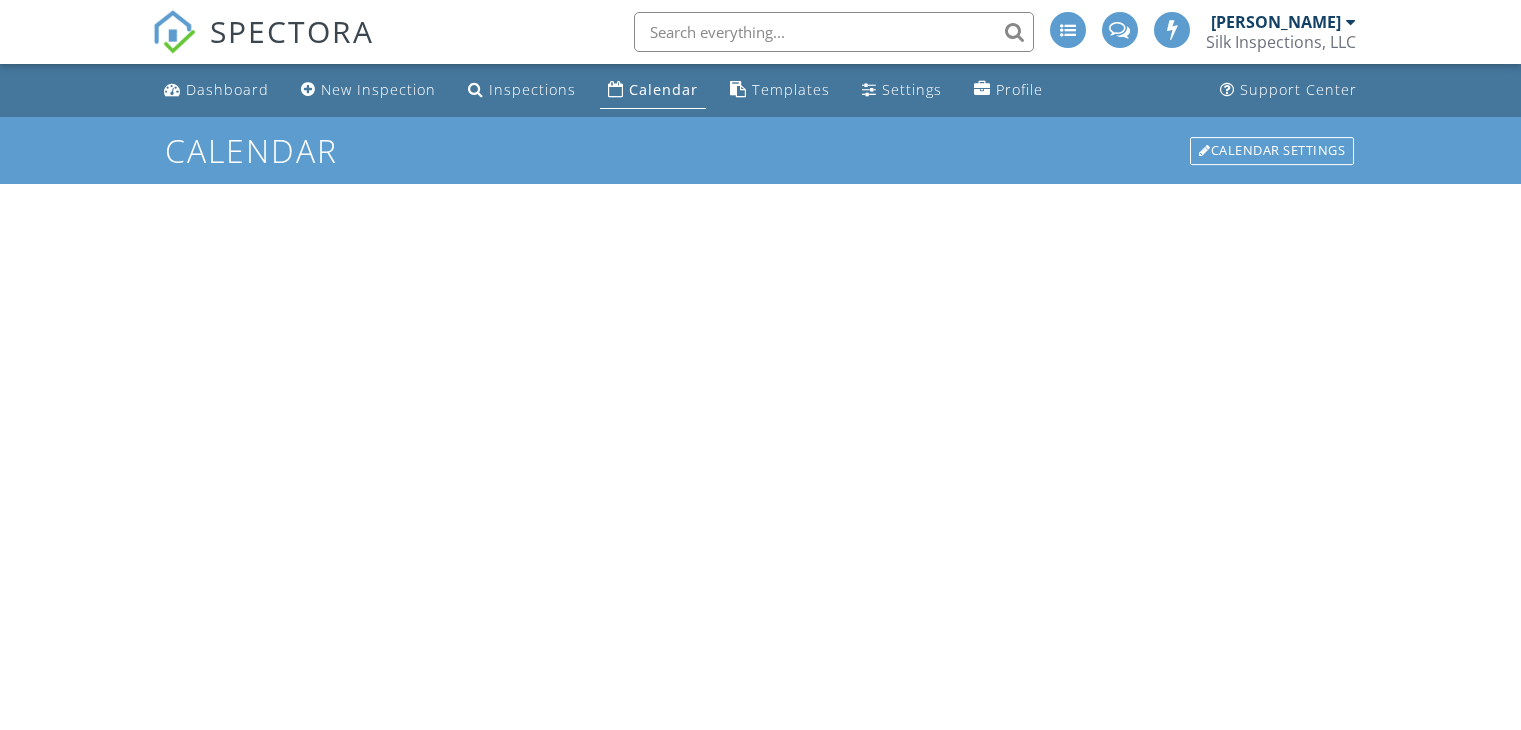 scroll, scrollTop: 0, scrollLeft: 0, axis: both 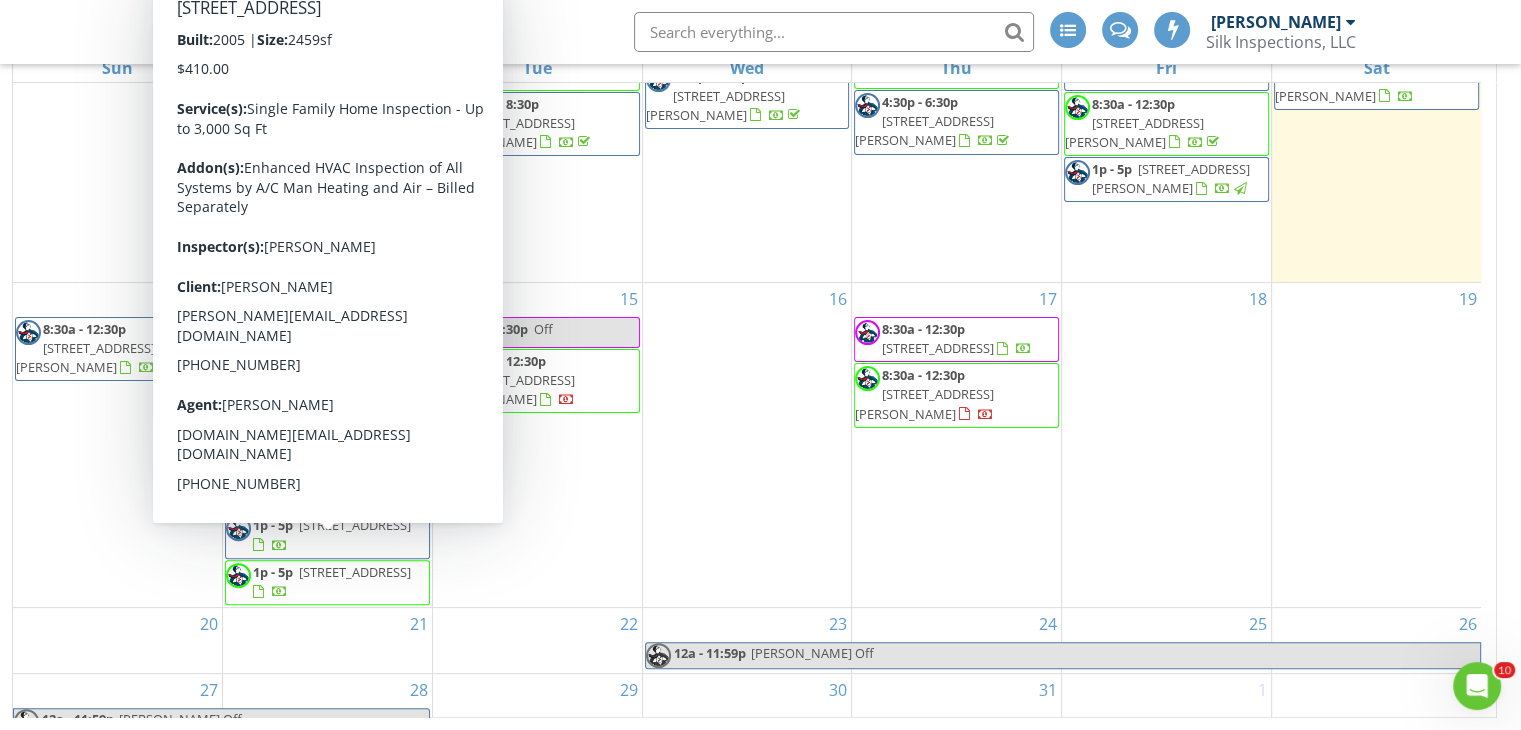 click on "3803 Talus Rd, Fayetteville 28306" at bounding box center [355, 572] 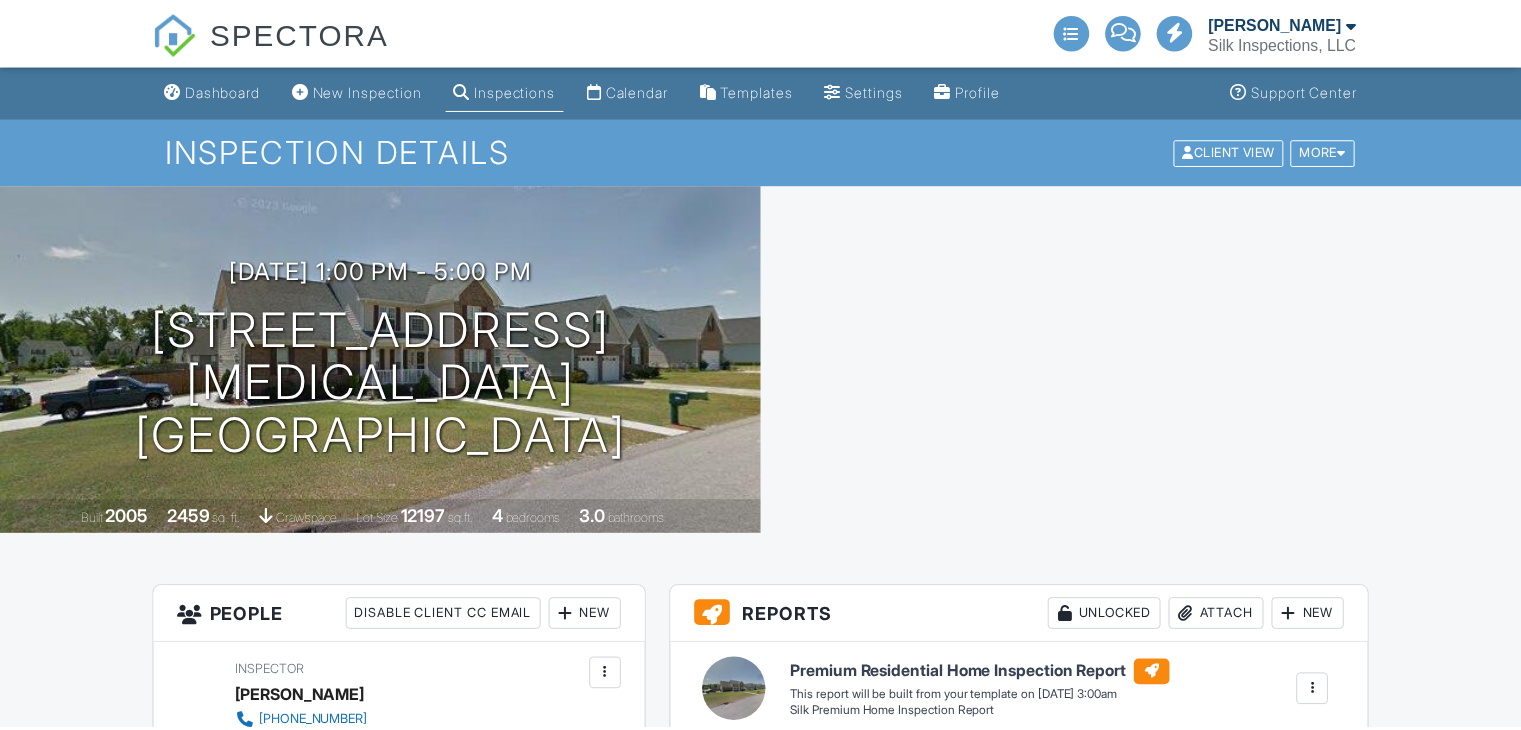 scroll, scrollTop: 0, scrollLeft: 0, axis: both 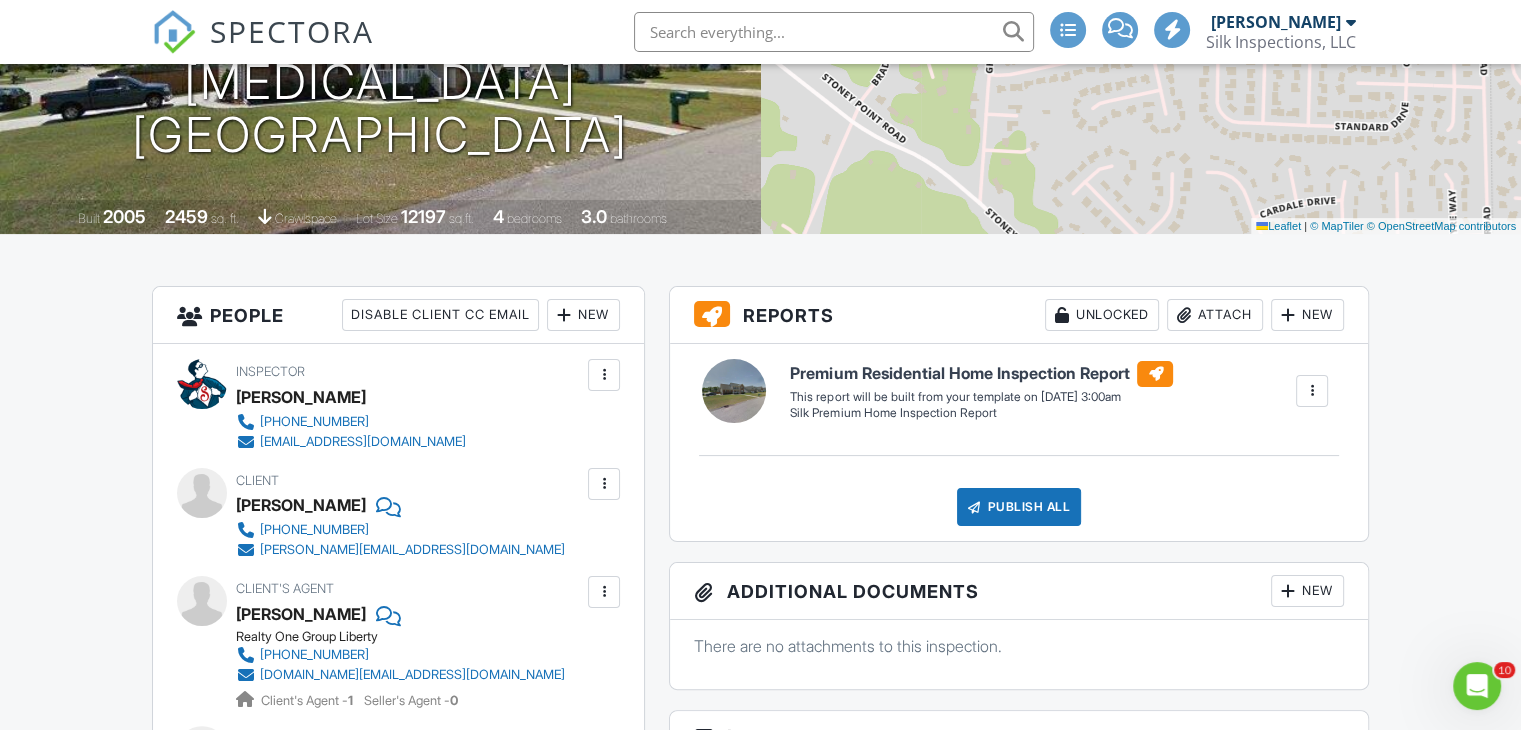 click on "New" at bounding box center [583, 315] 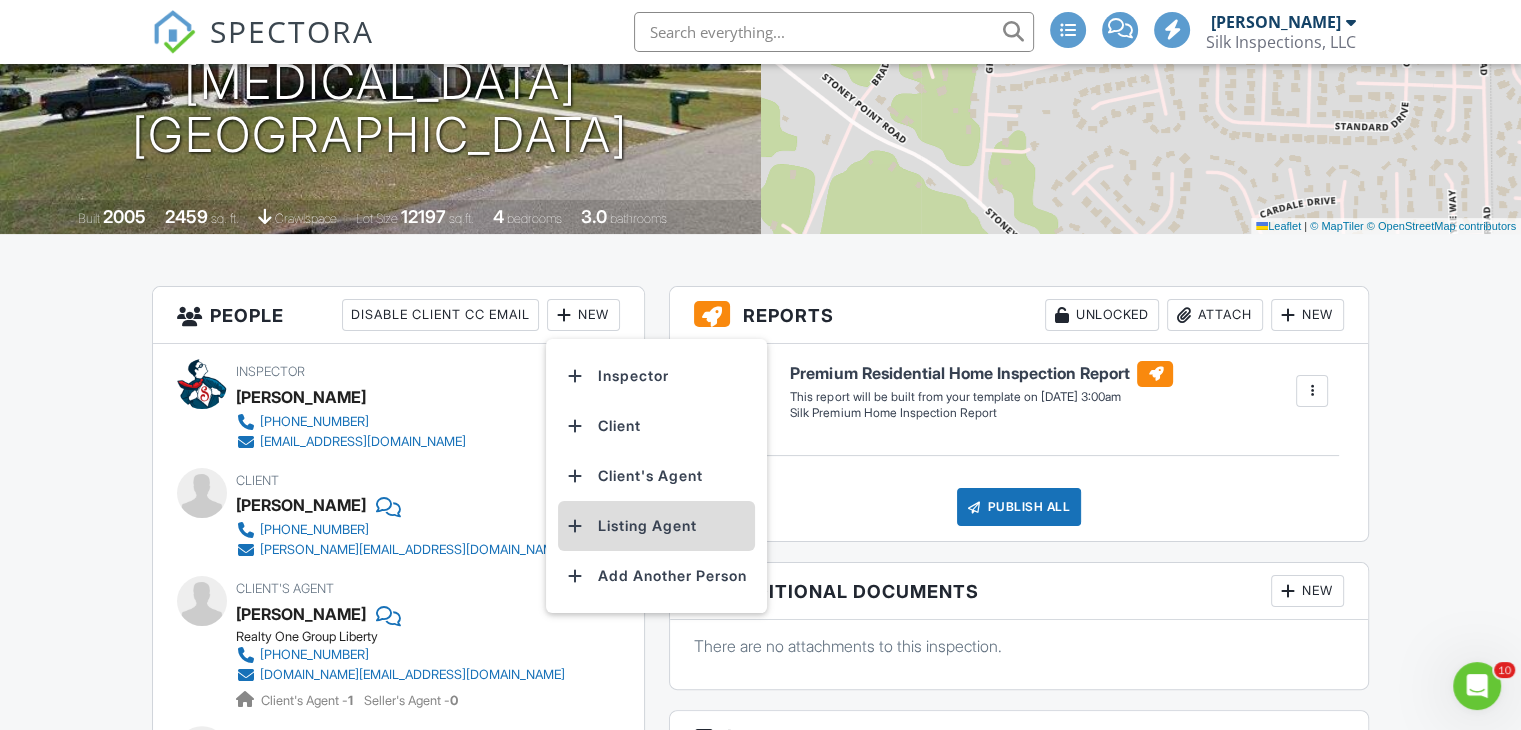 click on "Listing Agent" at bounding box center [656, 526] 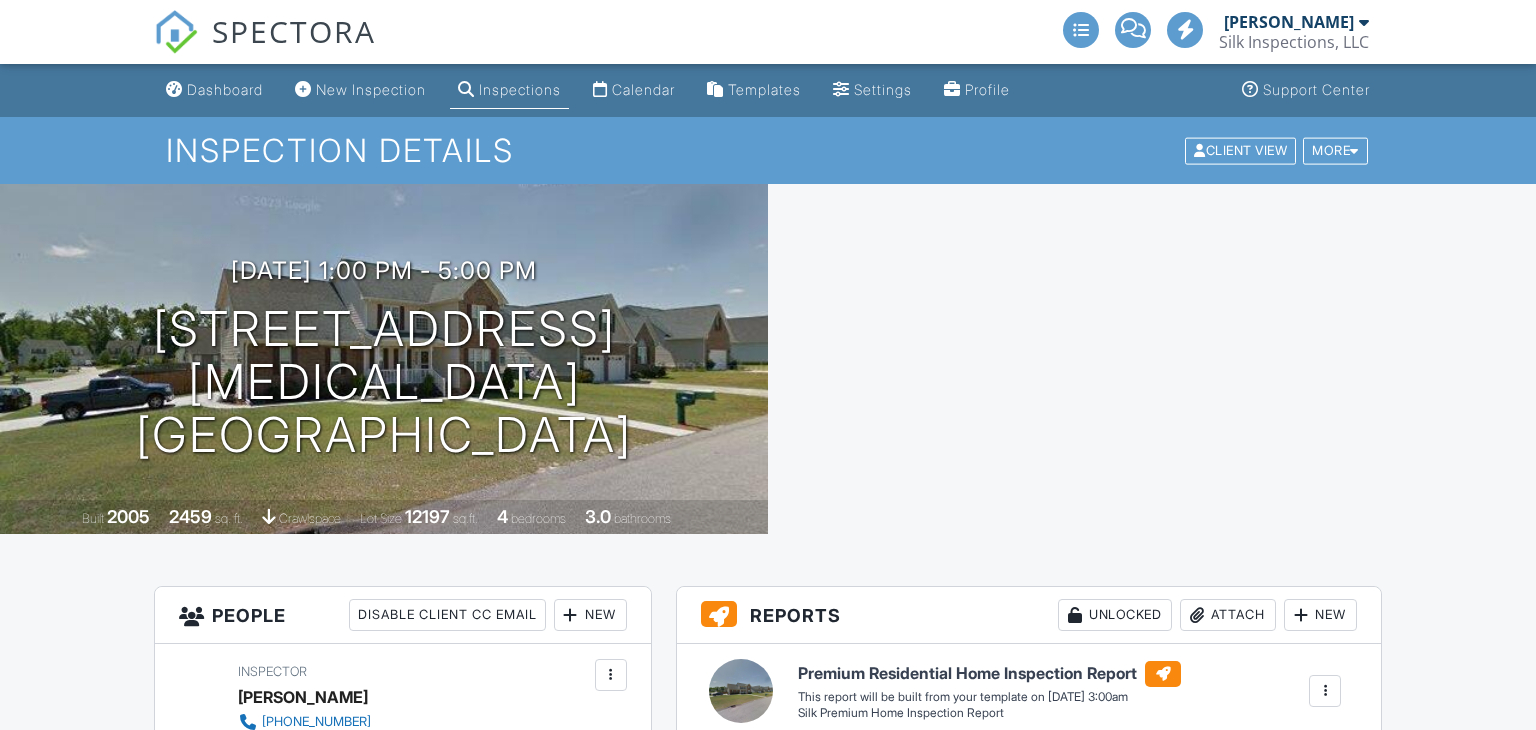 click on "New" at bounding box center [590, 615] 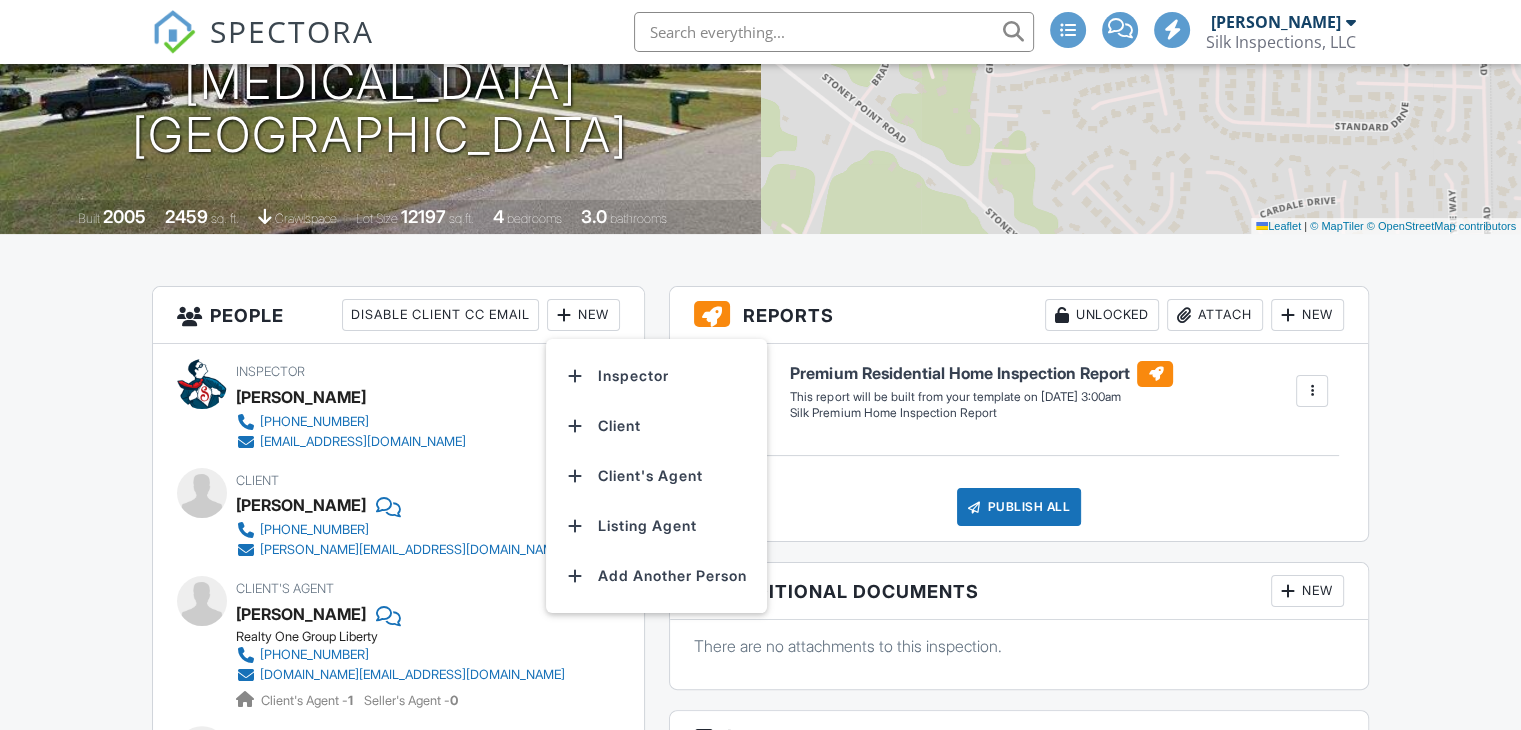 scroll, scrollTop: 300, scrollLeft: 0, axis: vertical 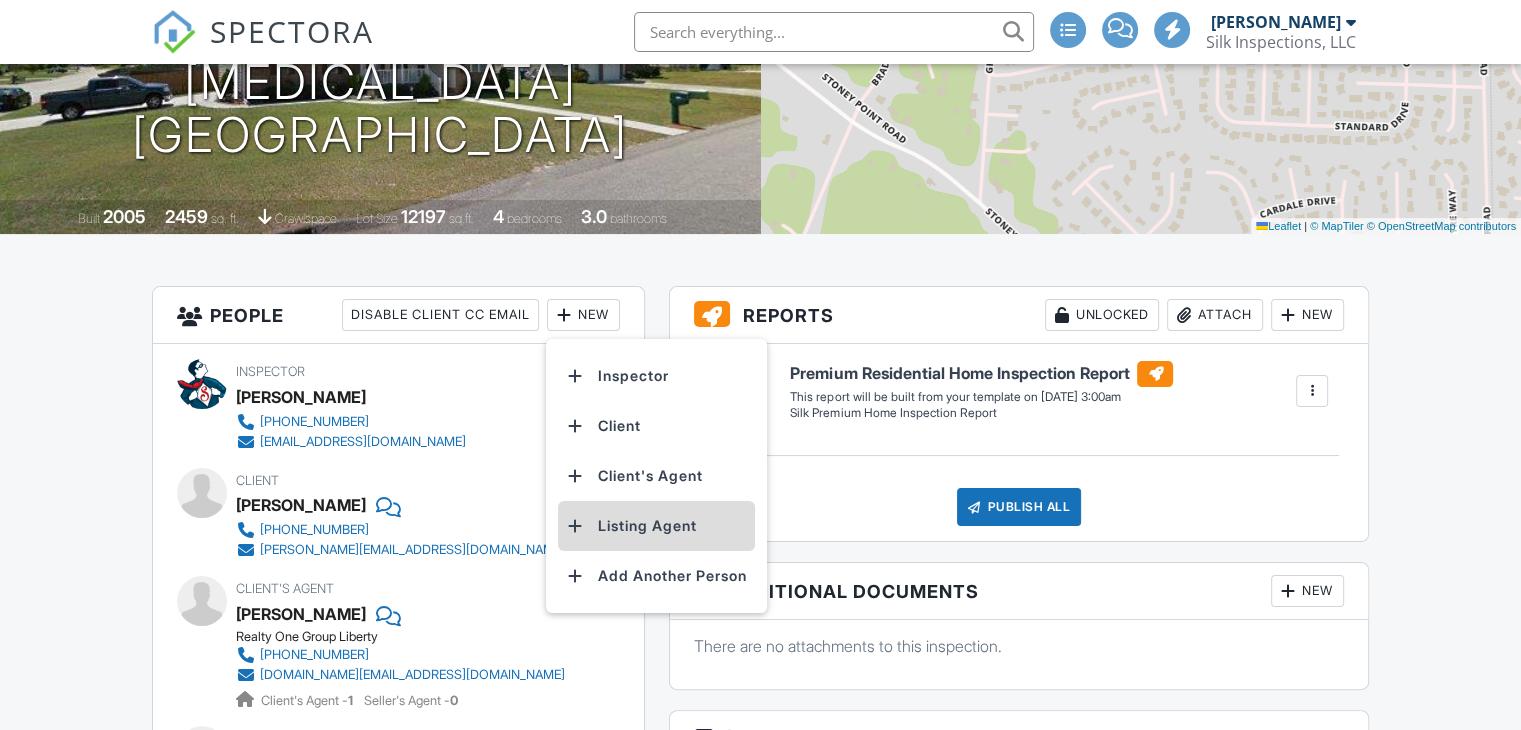 click on "Listing Agent" at bounding box center [656, 526] 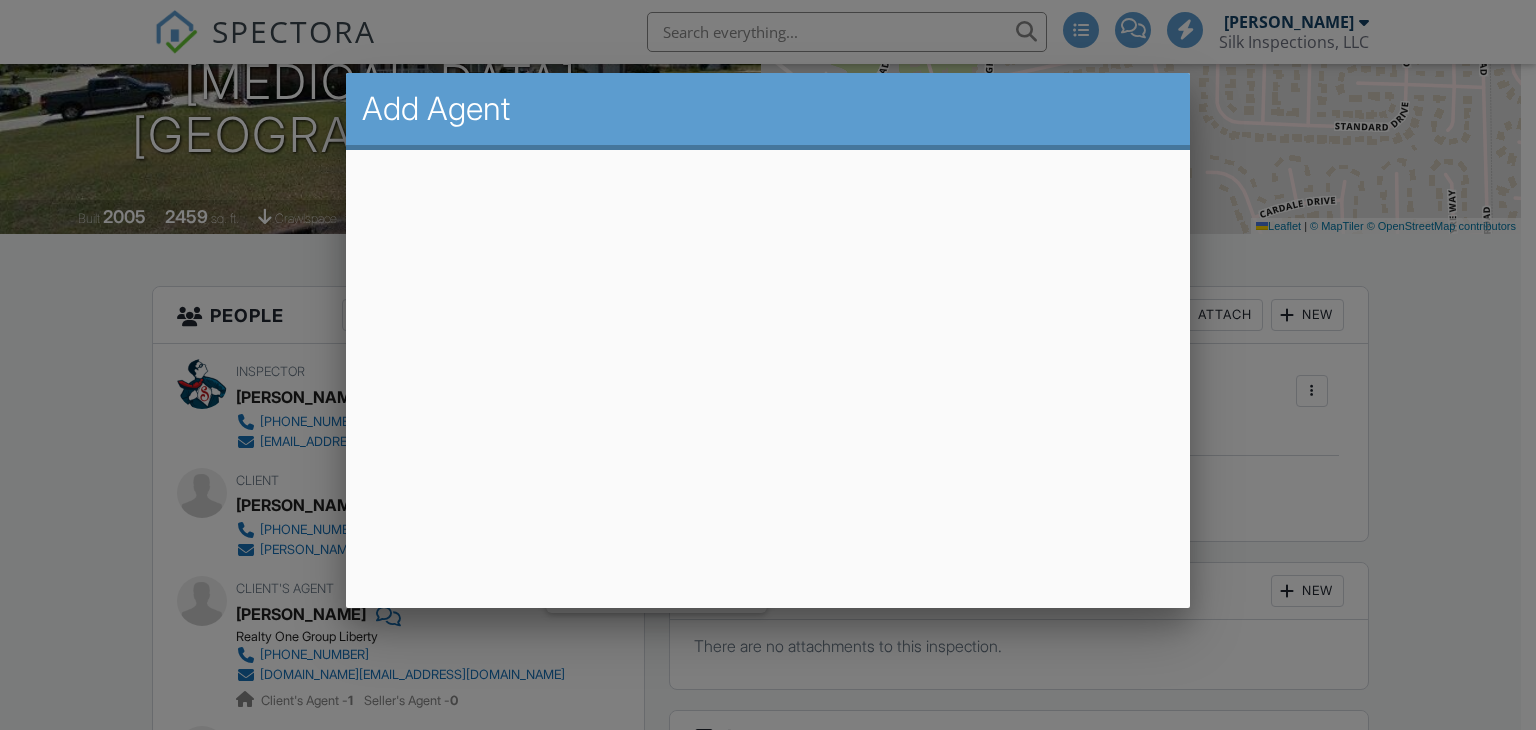 scroll, scrollTop: 300, scrollLeft: 0, axis: vertical 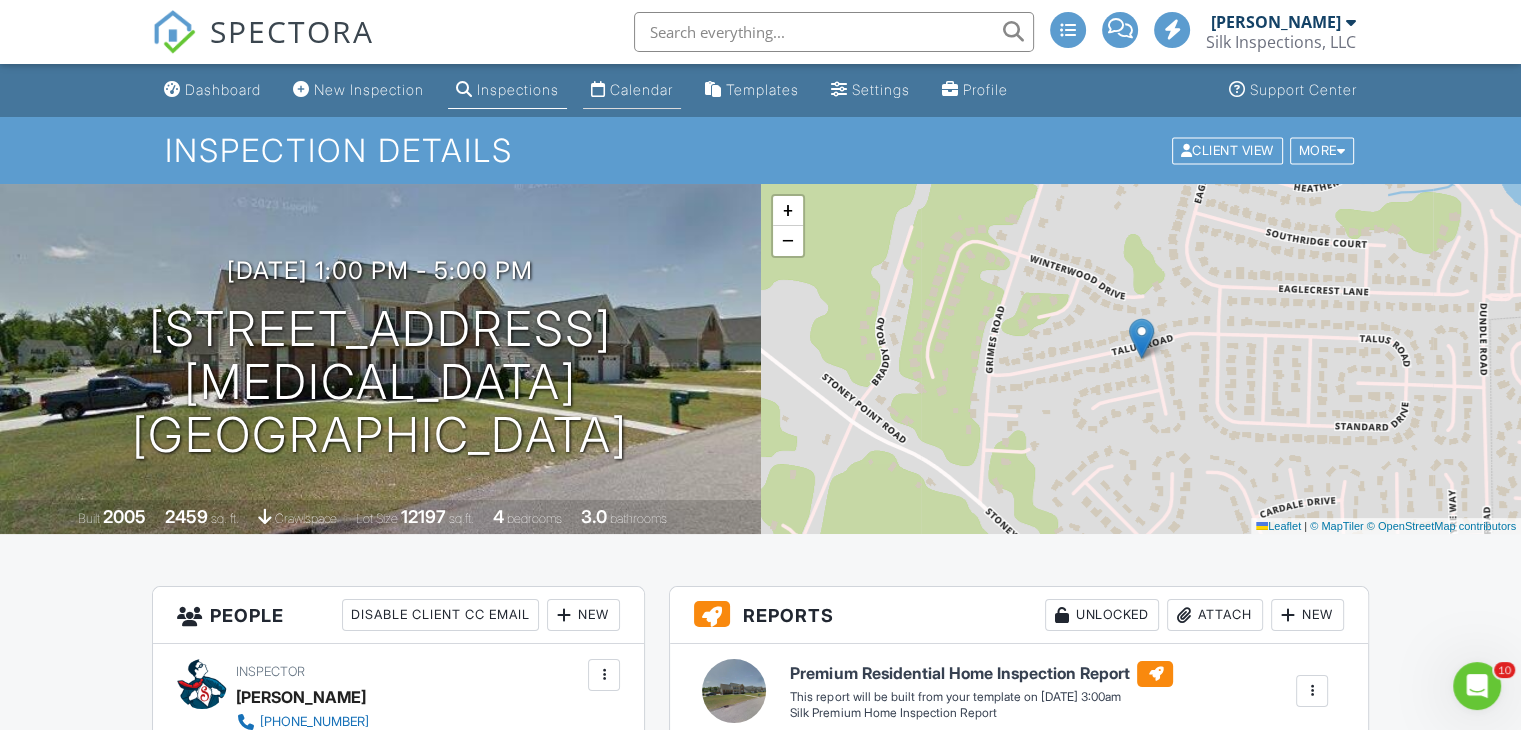 click on "Calendar" at bounding box center [641, 89] 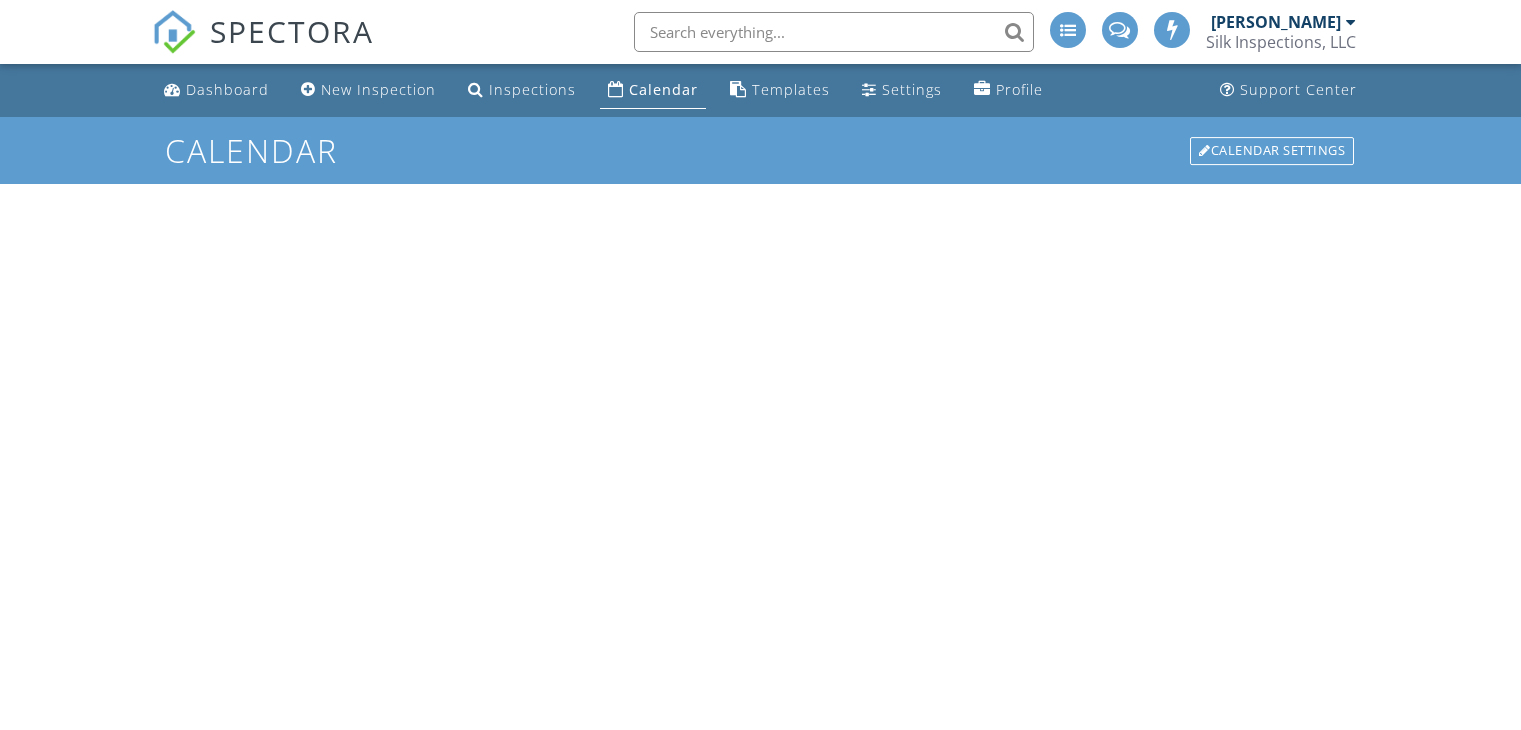 scroll, scrollTop: 0, scrollLeft: 0, axis: both 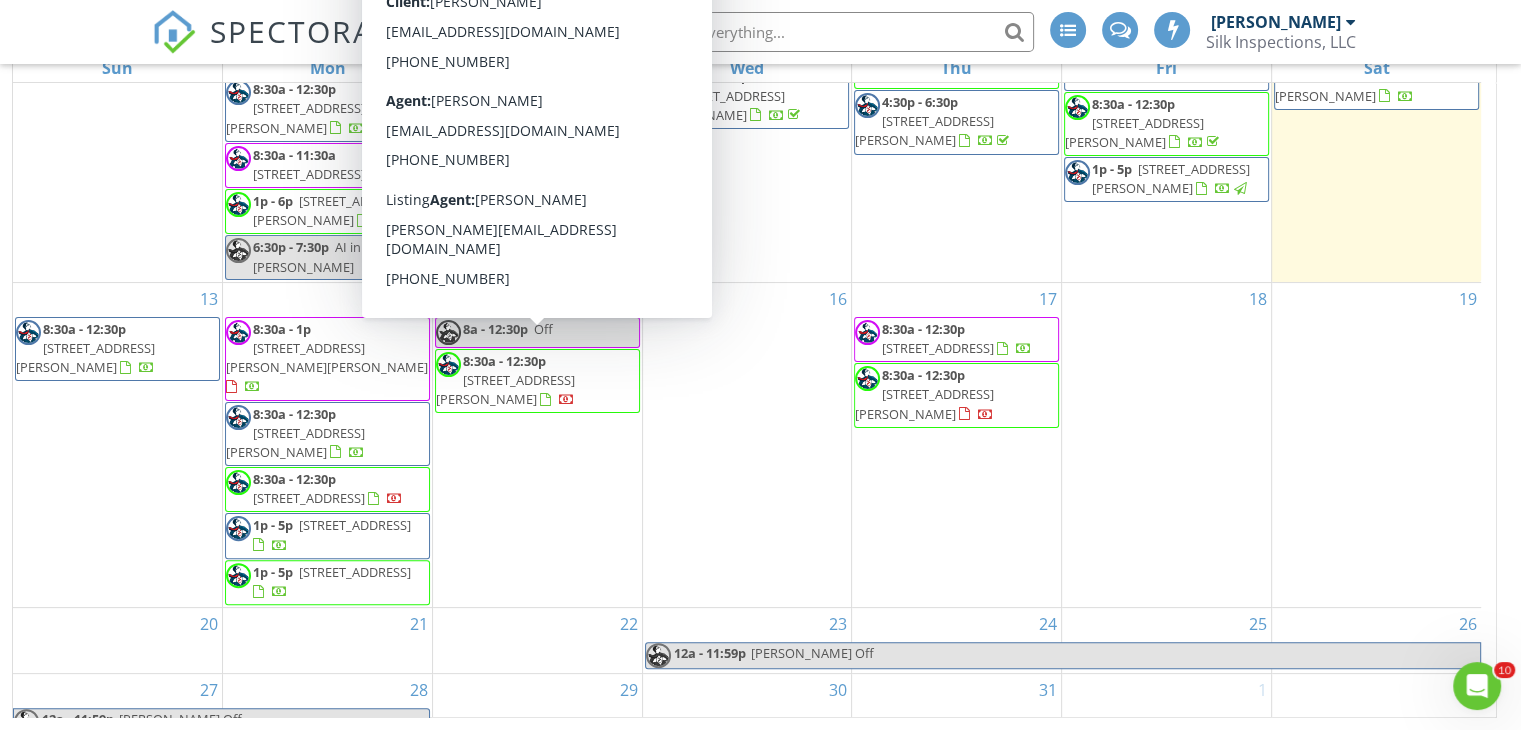 click on "2929 Piney Mountain Dr, Hope Mills 28348" at bounding box center [505, 389] 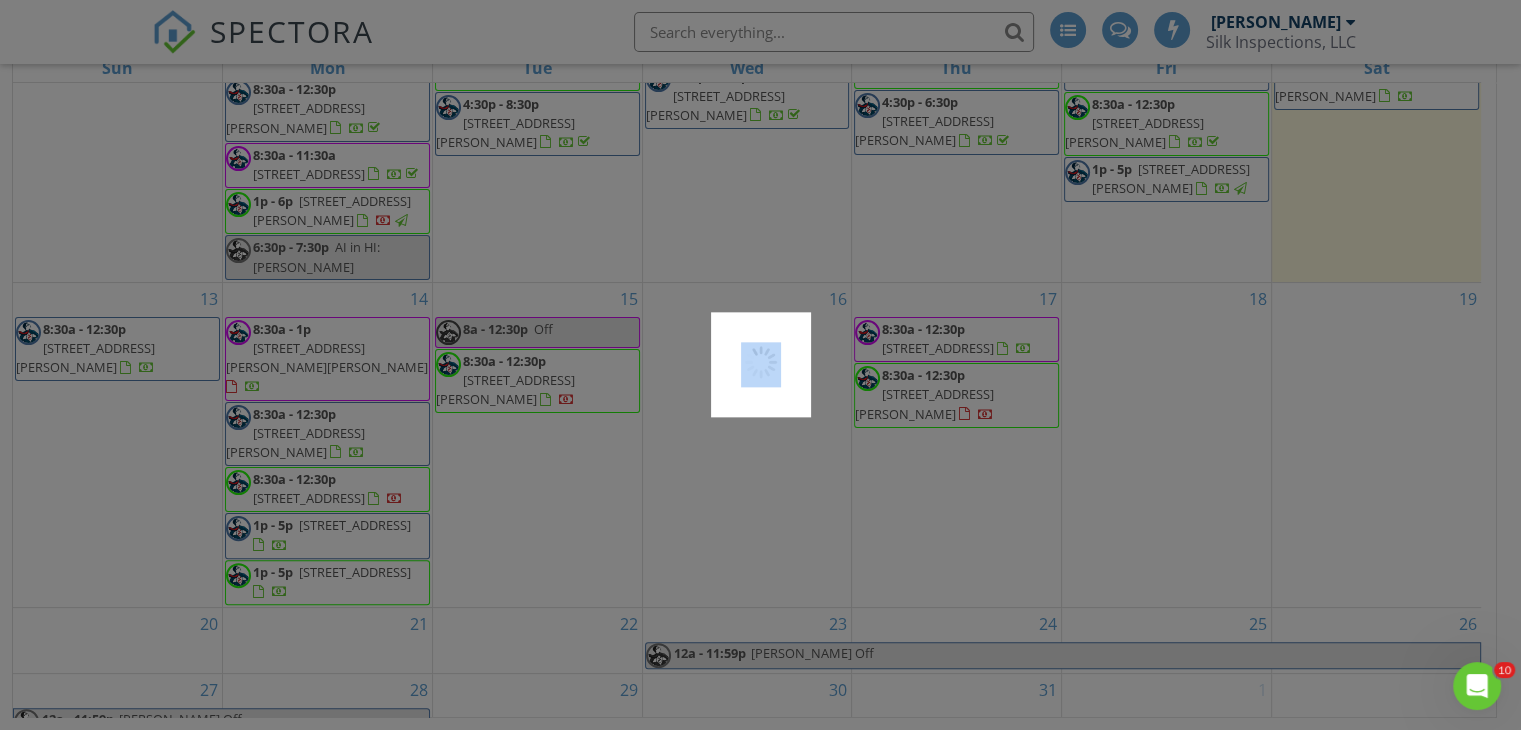 click at bounding box center [760, 365] 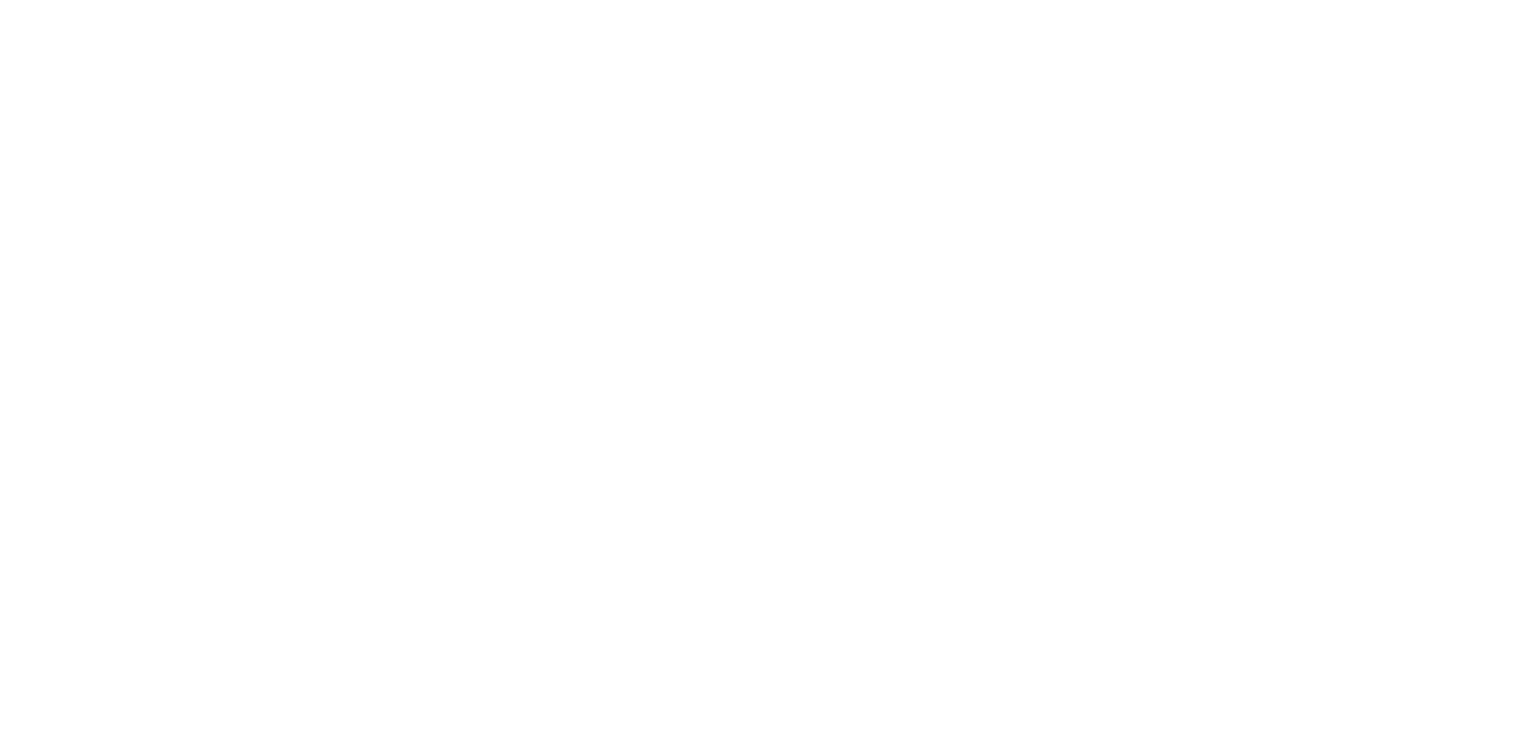 scroll, scrollTop: 0, scrollLeft: 0, axis: both 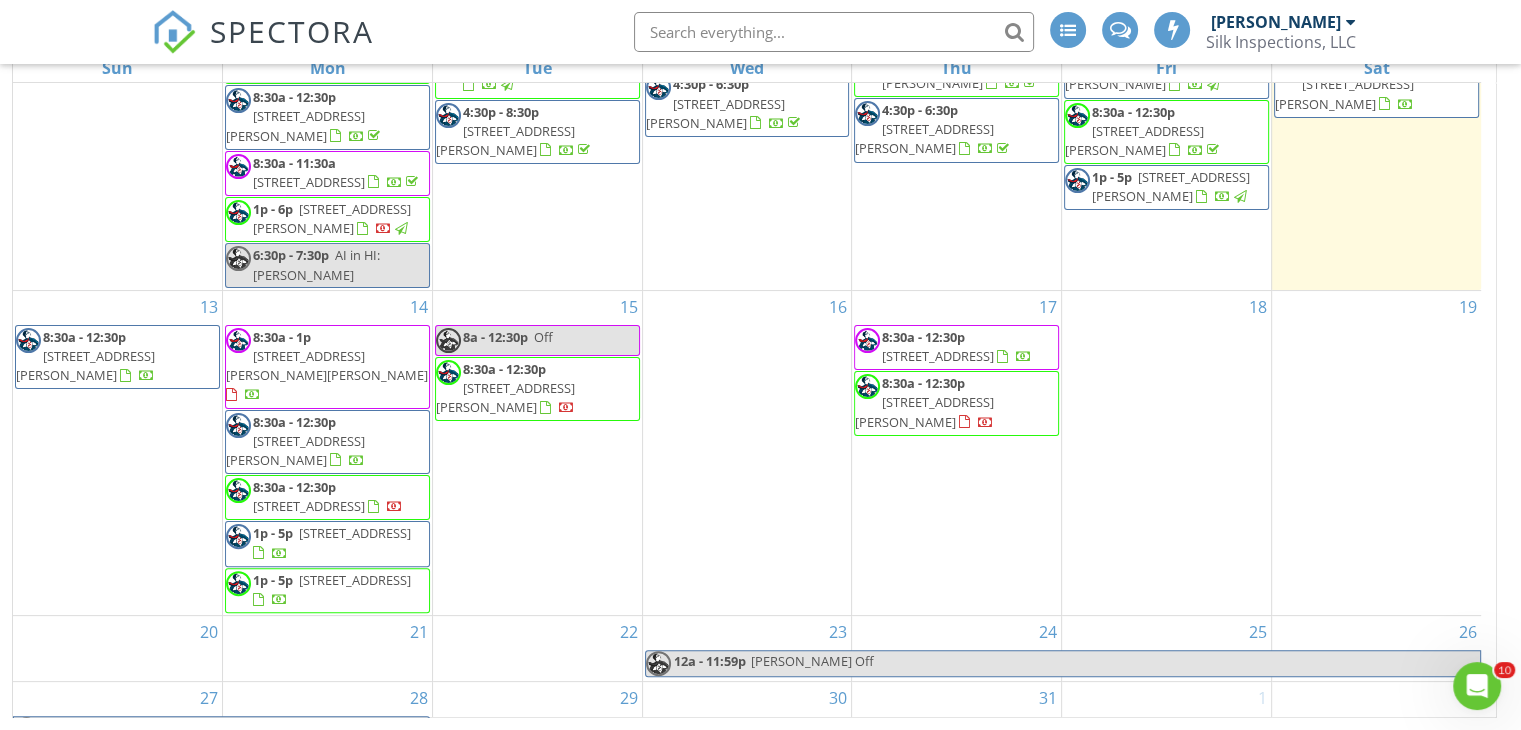 click on "[STREET_ADDRESS]" at bounding box center (309, 506) 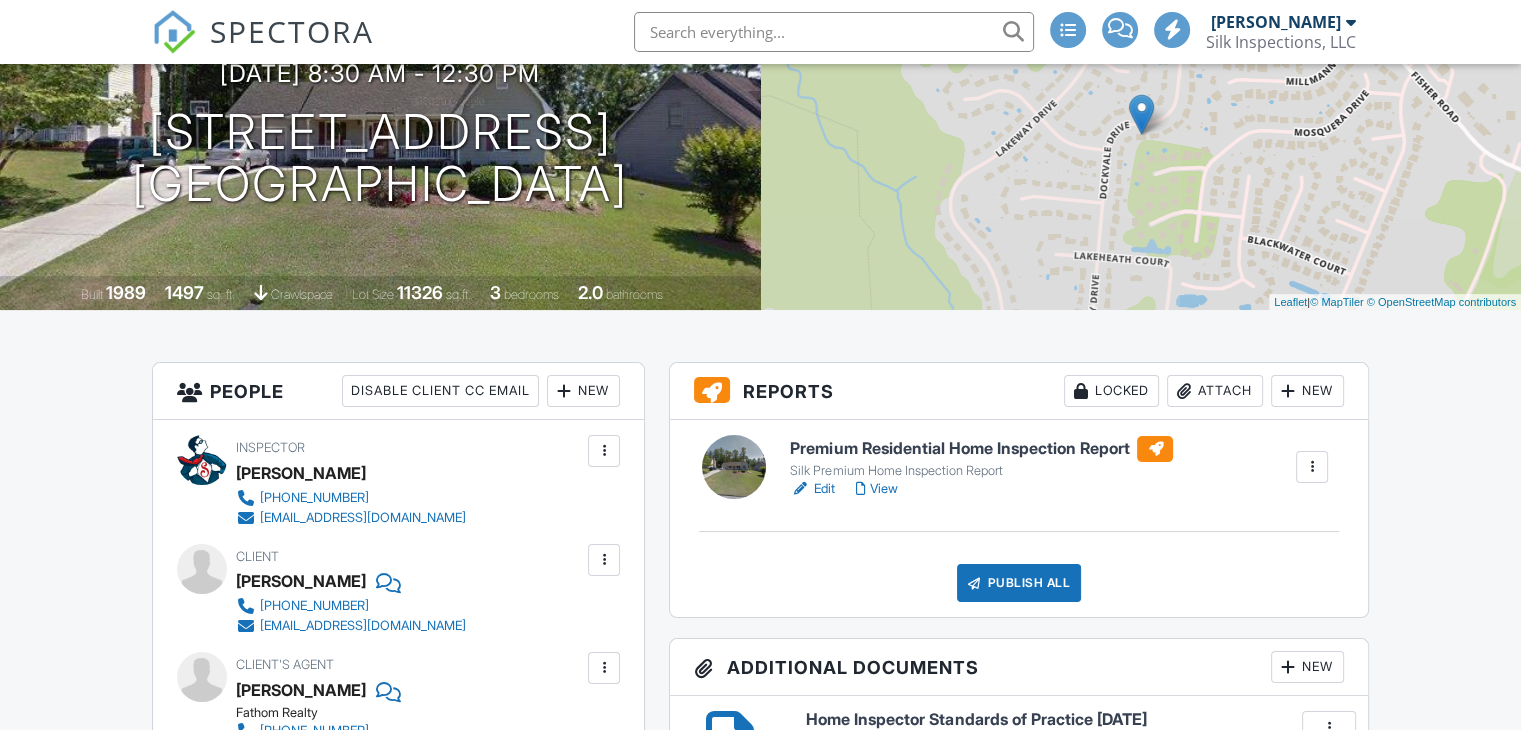 scroll, scrollTop: 300, scrollLeft: 0, axis: vertical 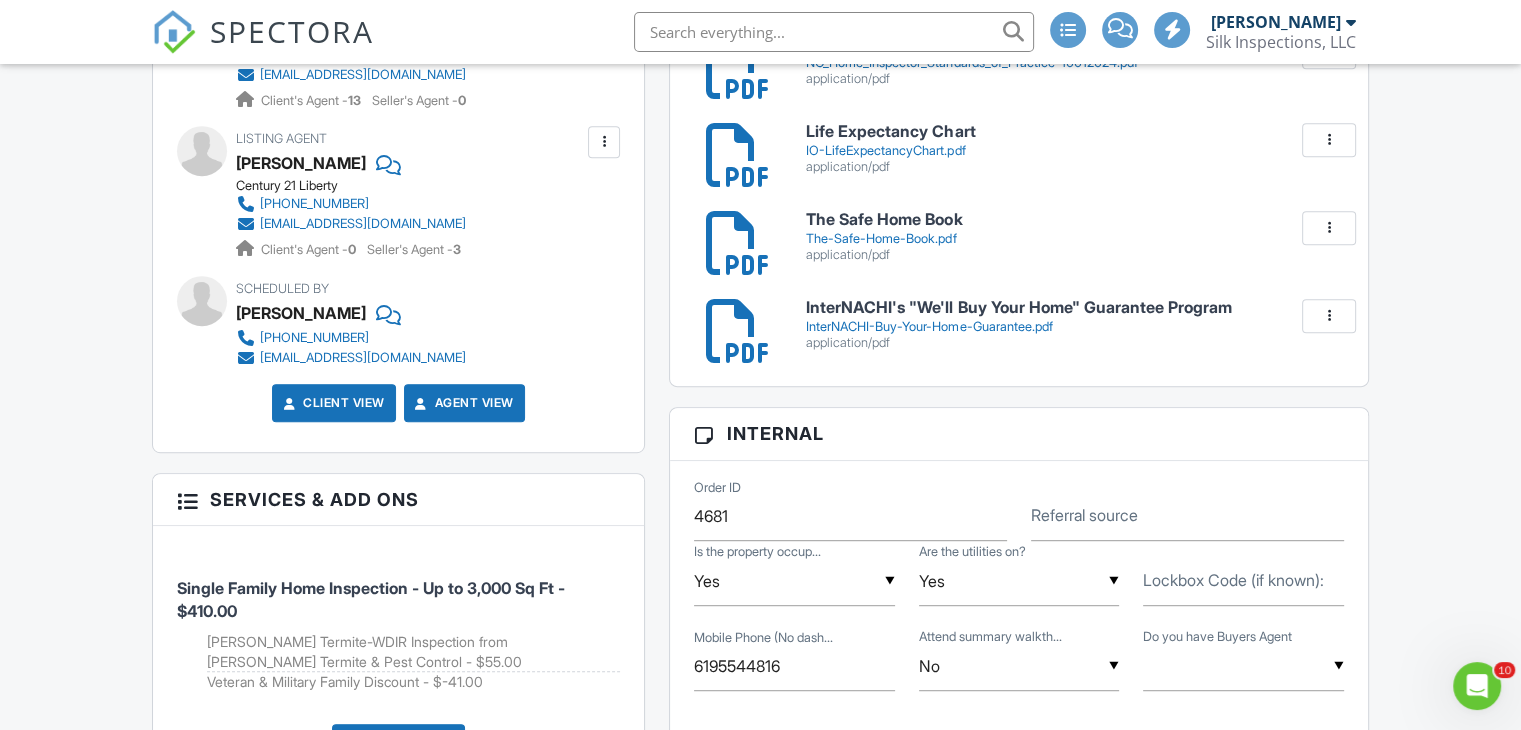 click on "Lockbox Code (if known):" at bounding box center [1233, 580] 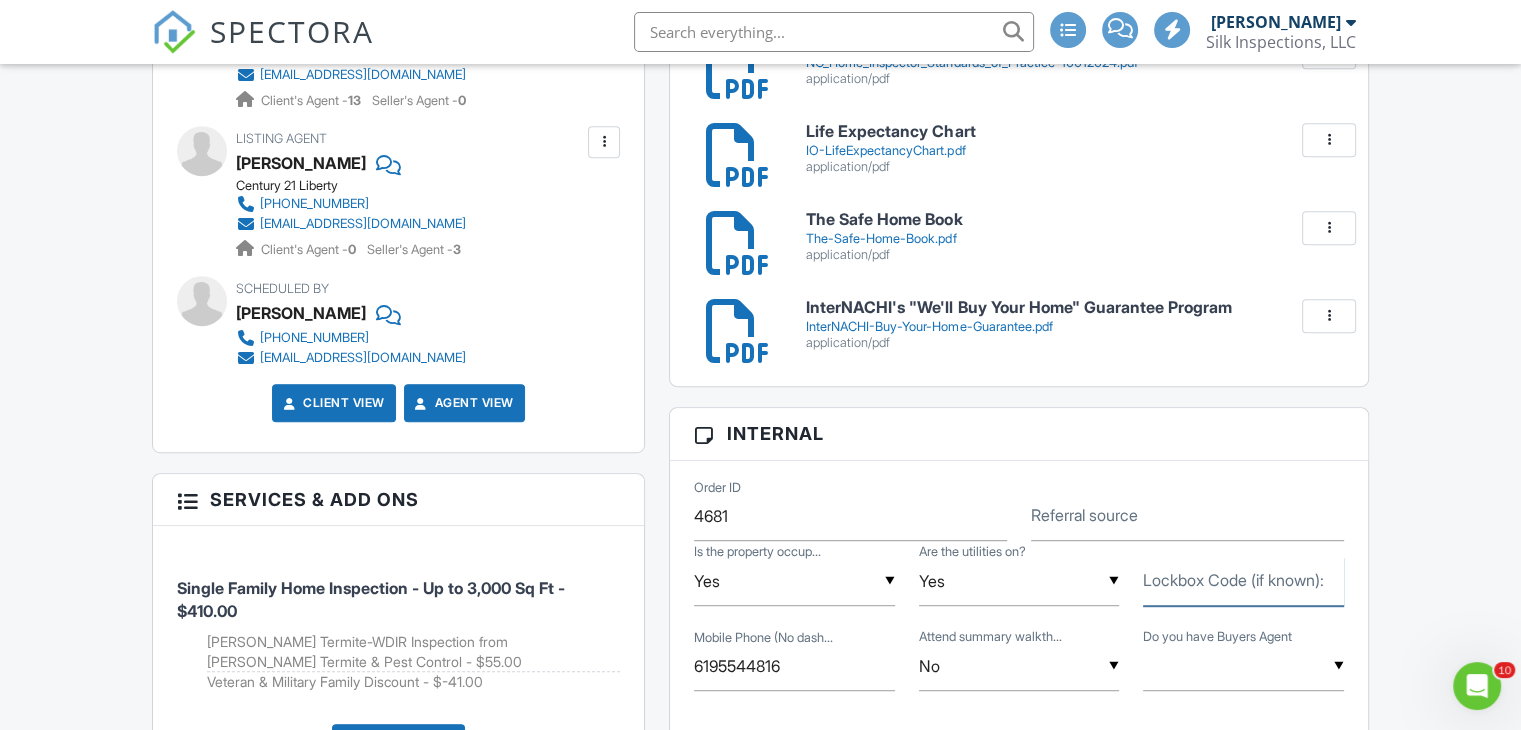 click on "Lockbox Code (if known):" at bounding box center [1243, 581] 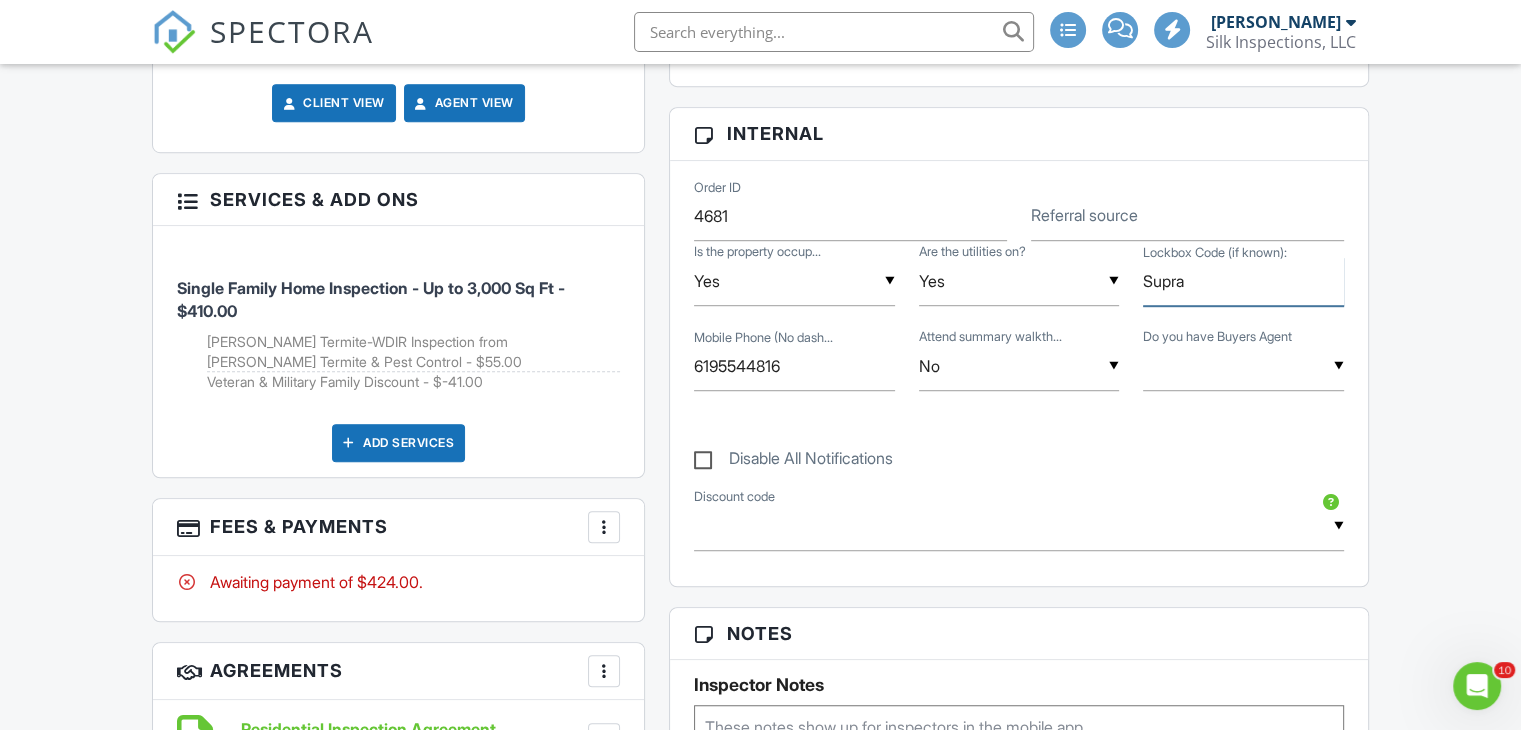 scroll, scrollTop: 1400, scrollLeft: 0, axis: vertical 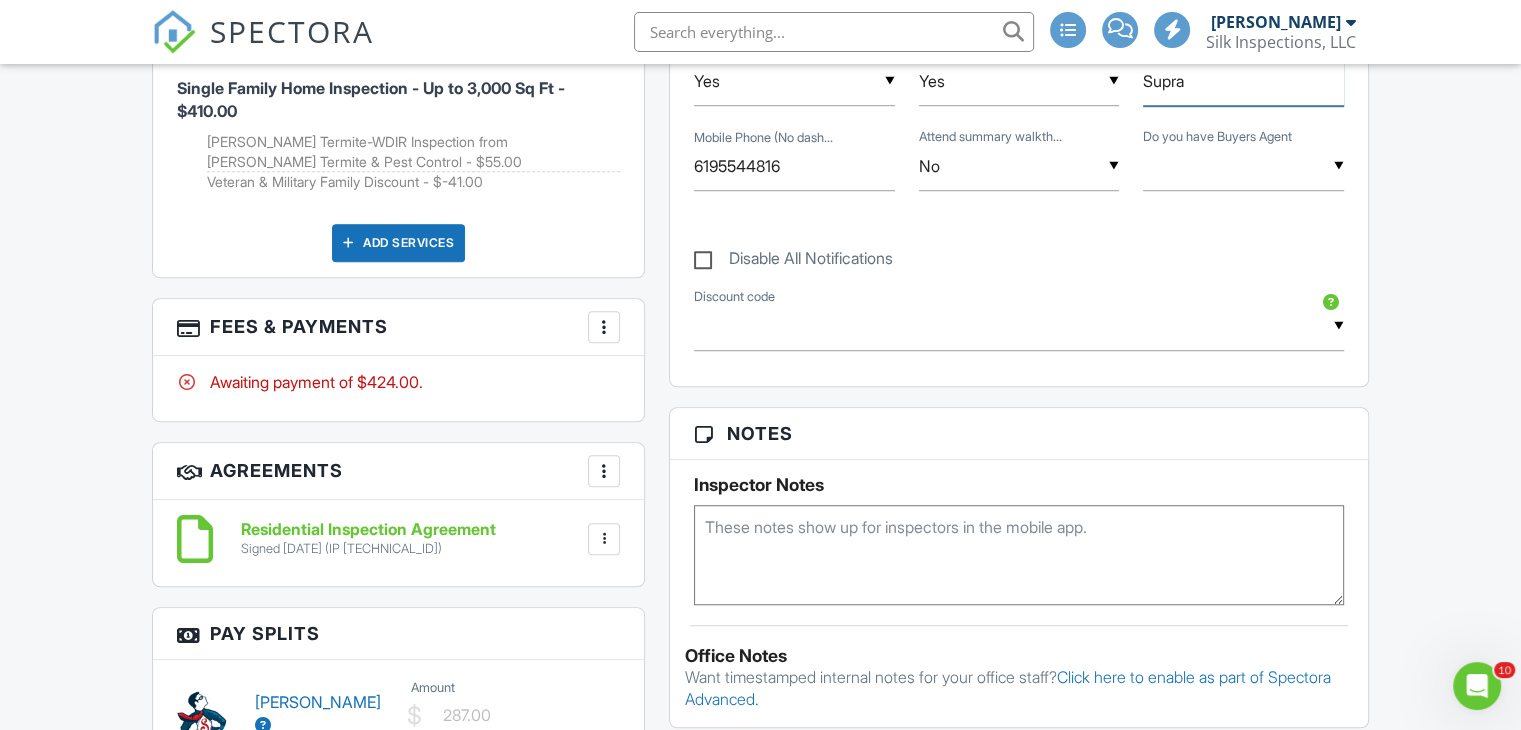 type on "Supra" 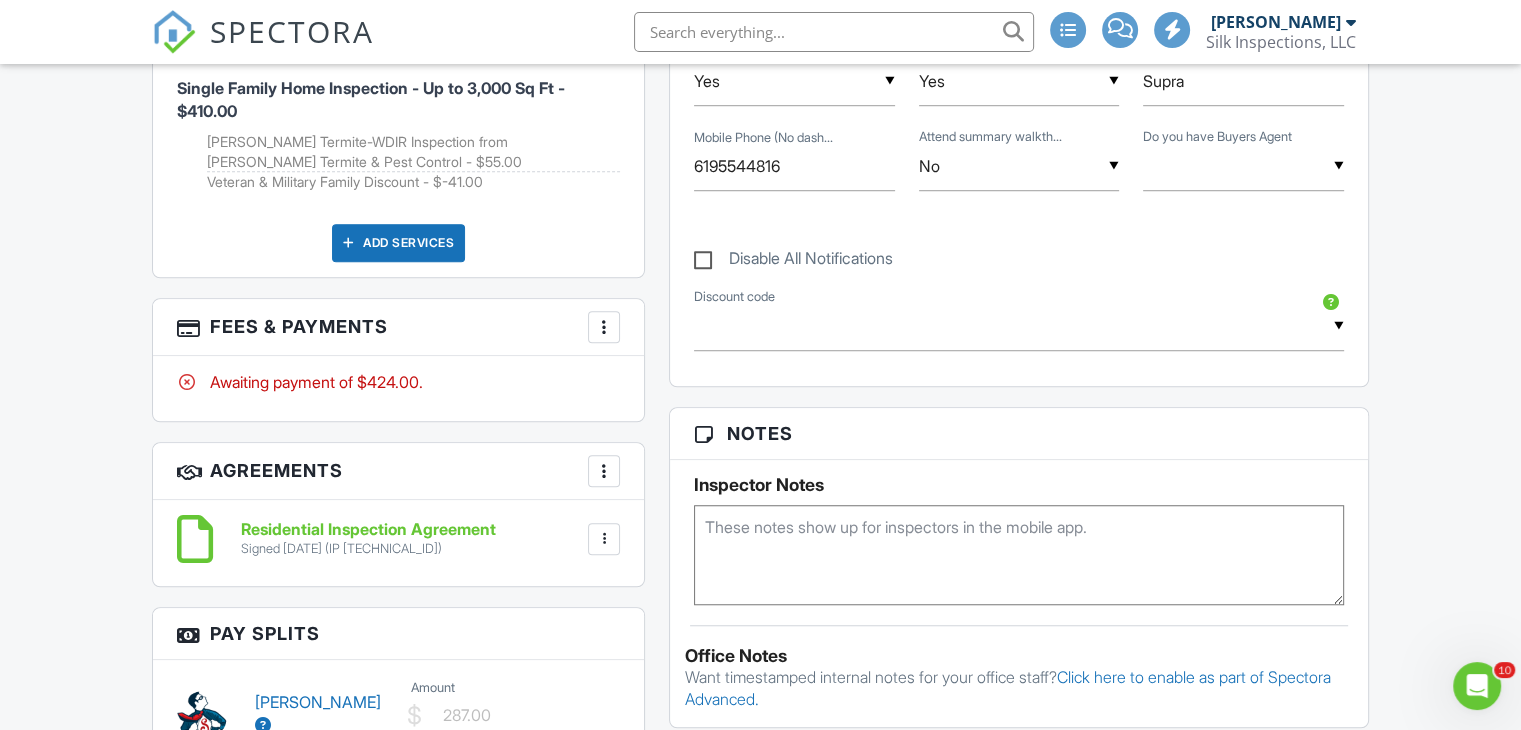 click at bounding box center (1019, 555) 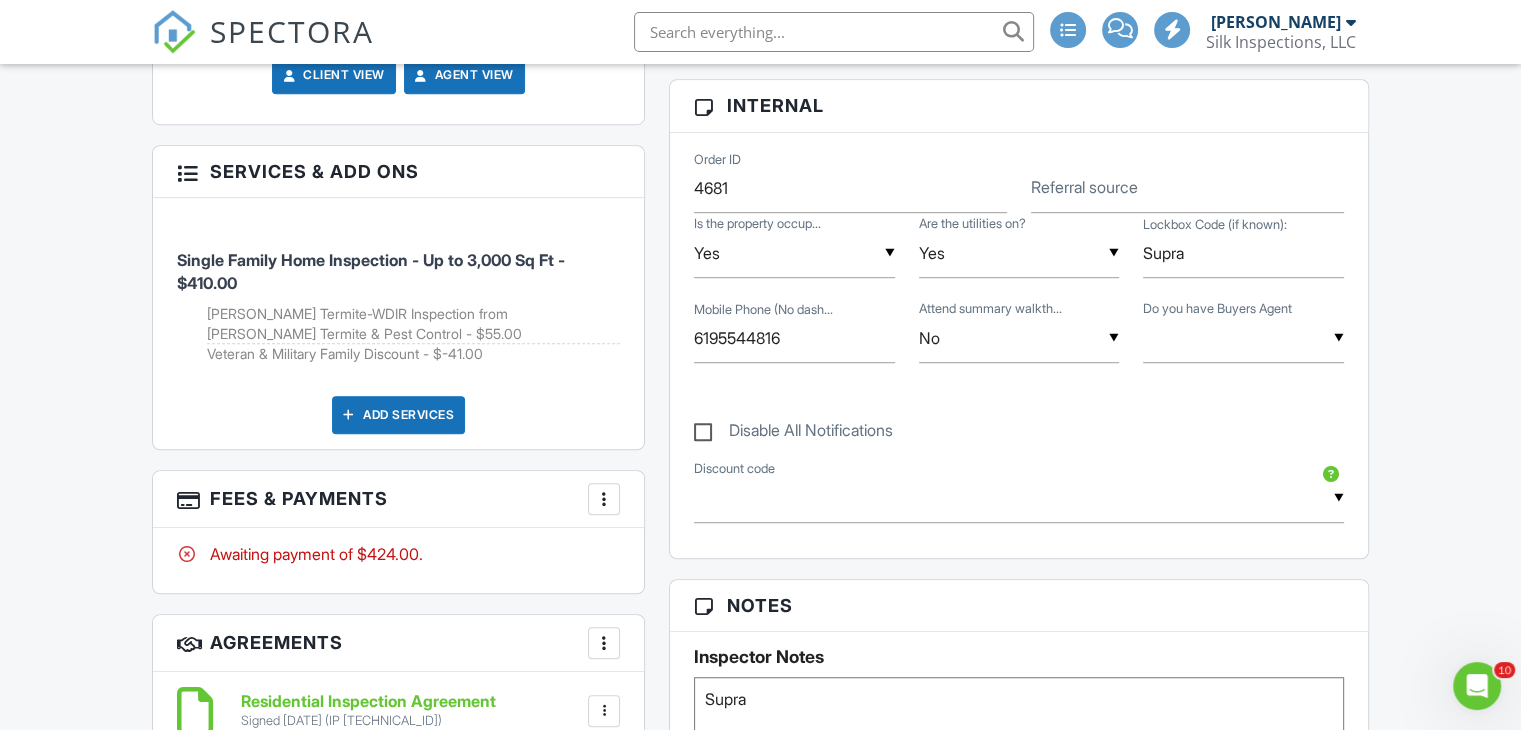 scroll, scrollTop: 1200, scrollLeft: 0, axis: vertical 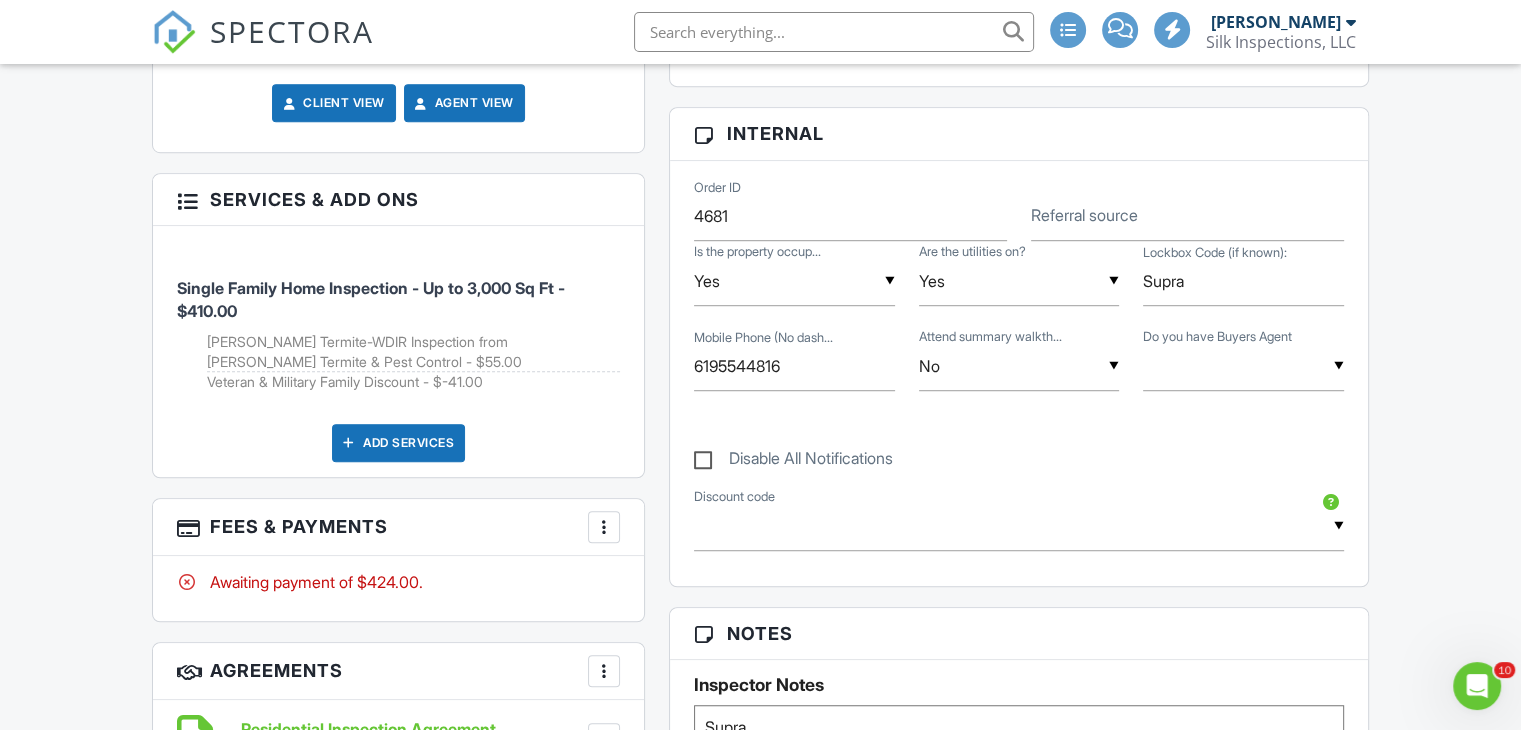 type on "Supra" 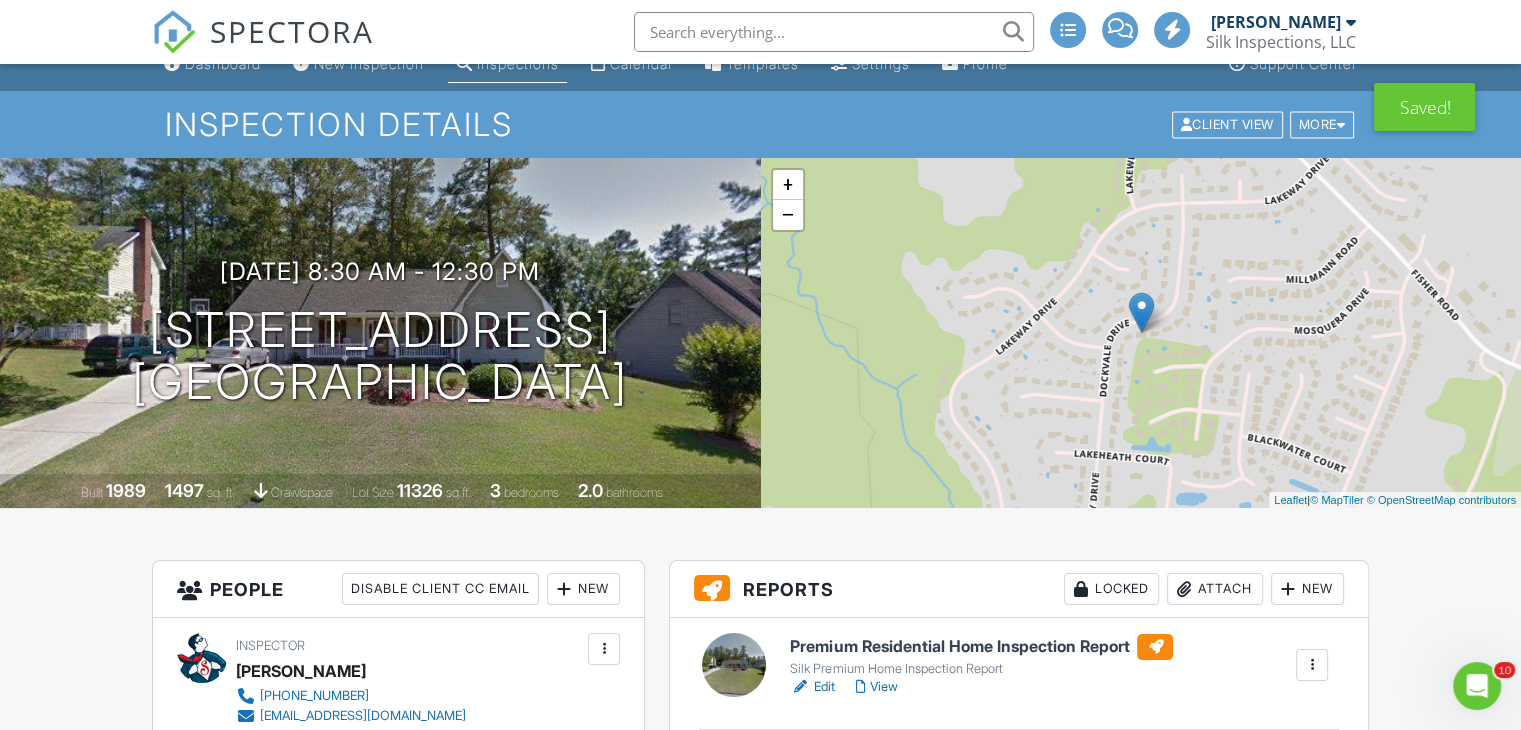 scroll, scrollTop: 0, scrollLeft: 0, axis: both 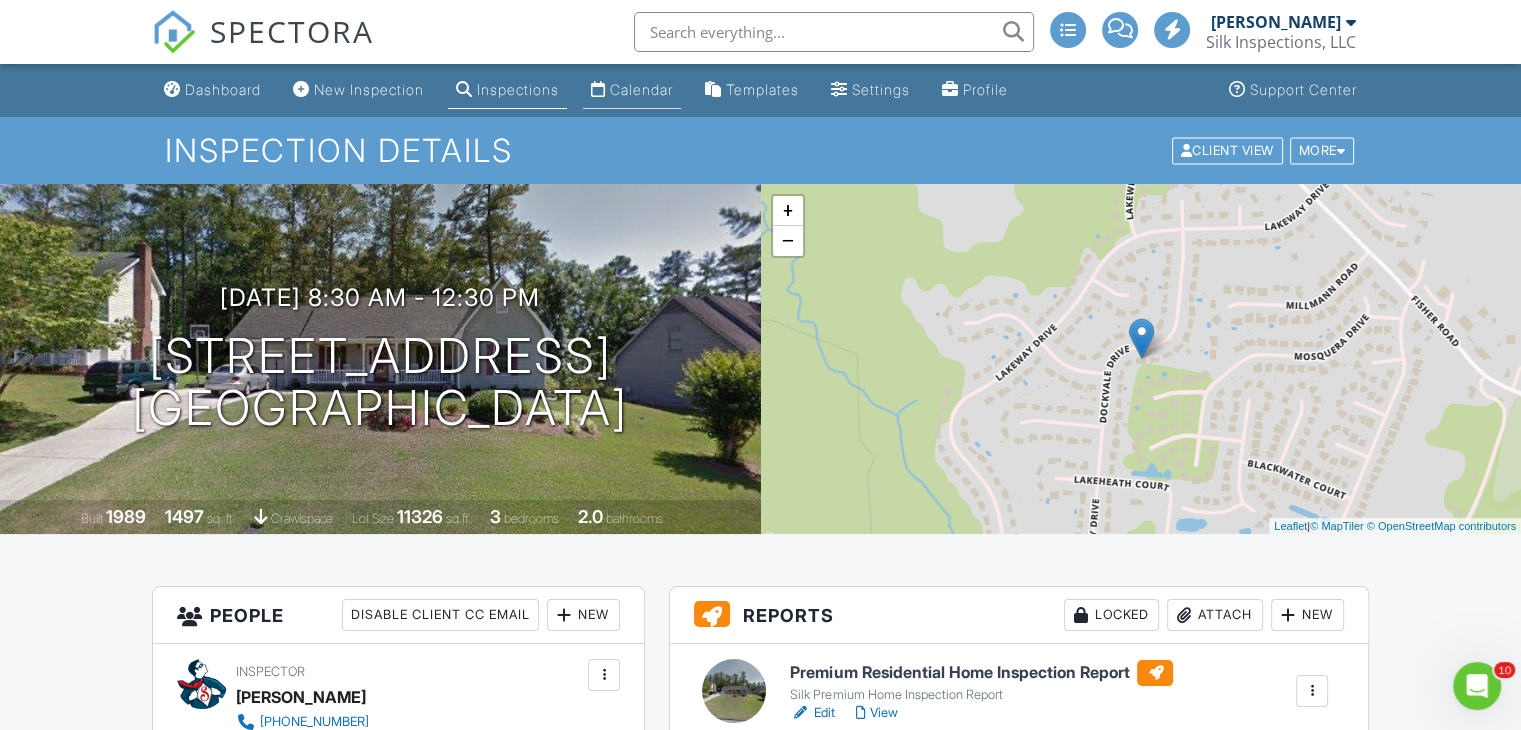 click on "Calendar" at bounding box center (641, 89) 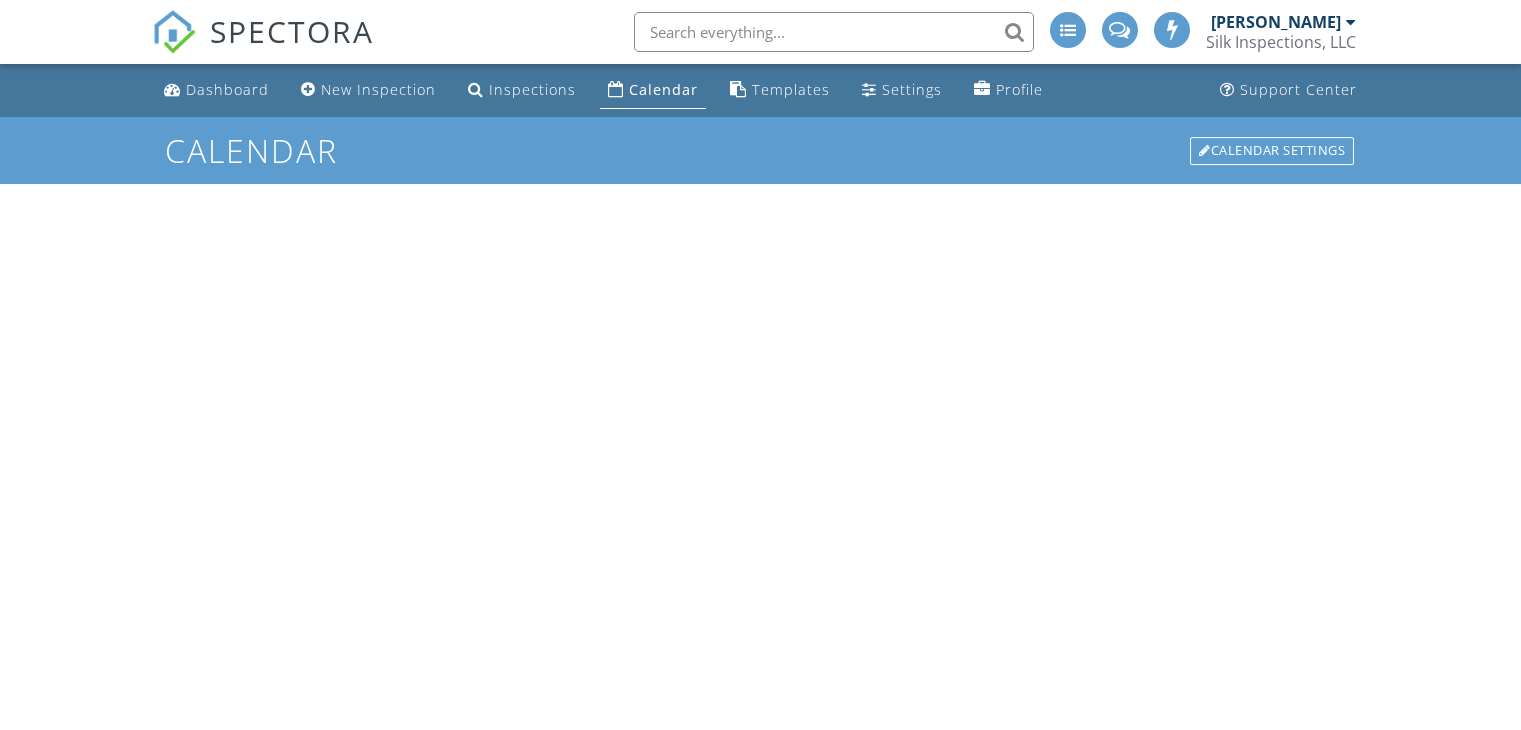 scroll, scrollTop: 0, scrollLeft: 0, axis: both 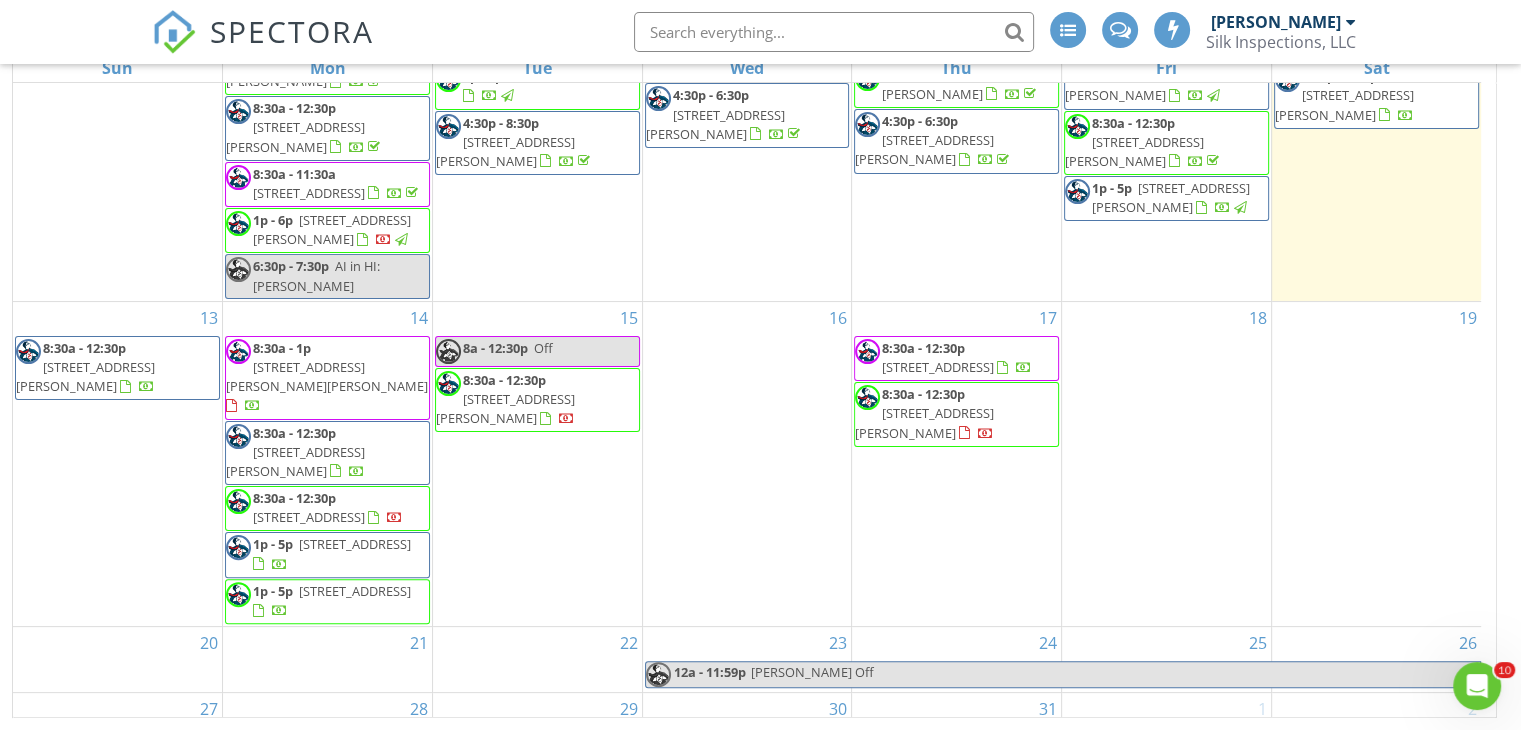 click on "[STREET_ADDRESS][PERSON_NAME]" at bounding box center [924, 422] 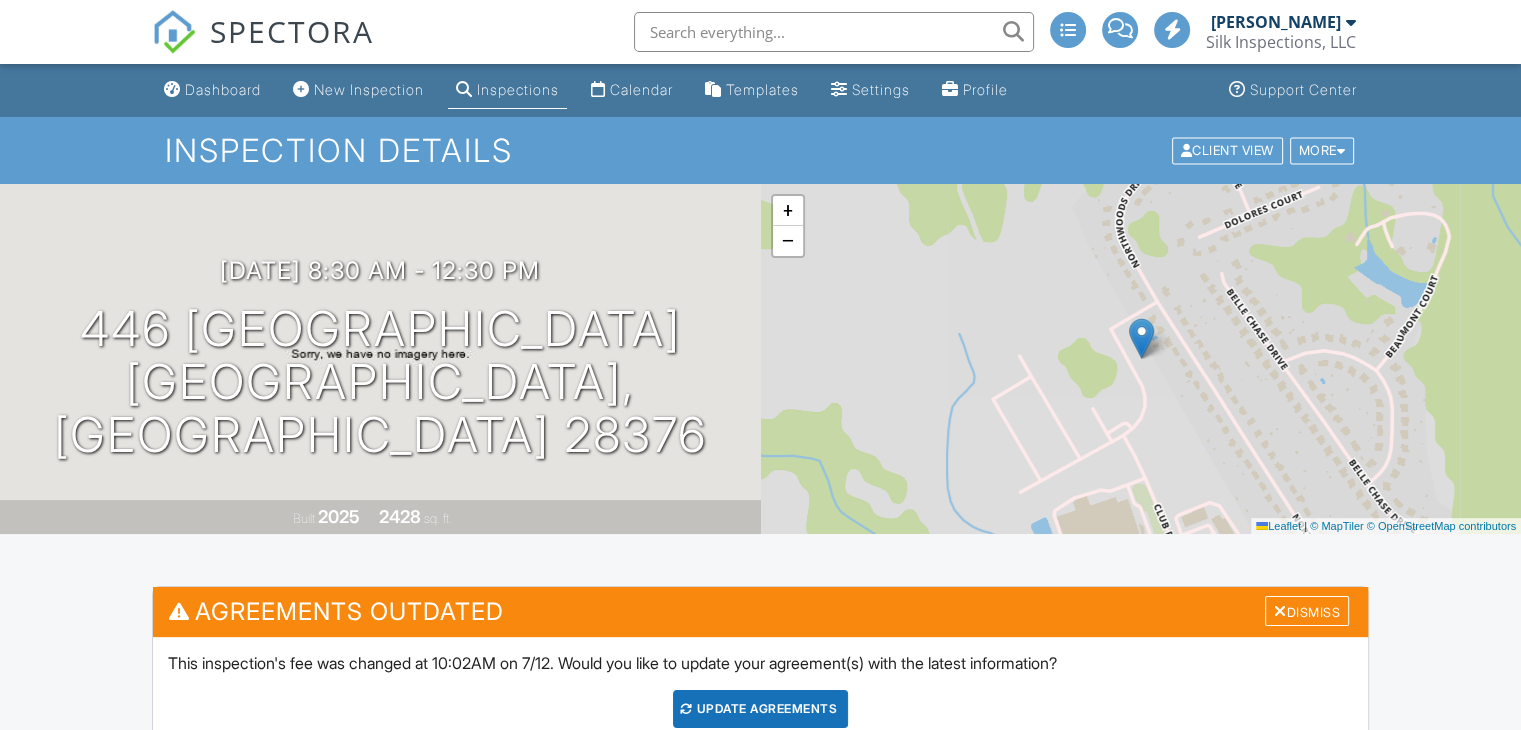 scroll, scrollTop: 236, scrollLeft: 0, axis: vertical 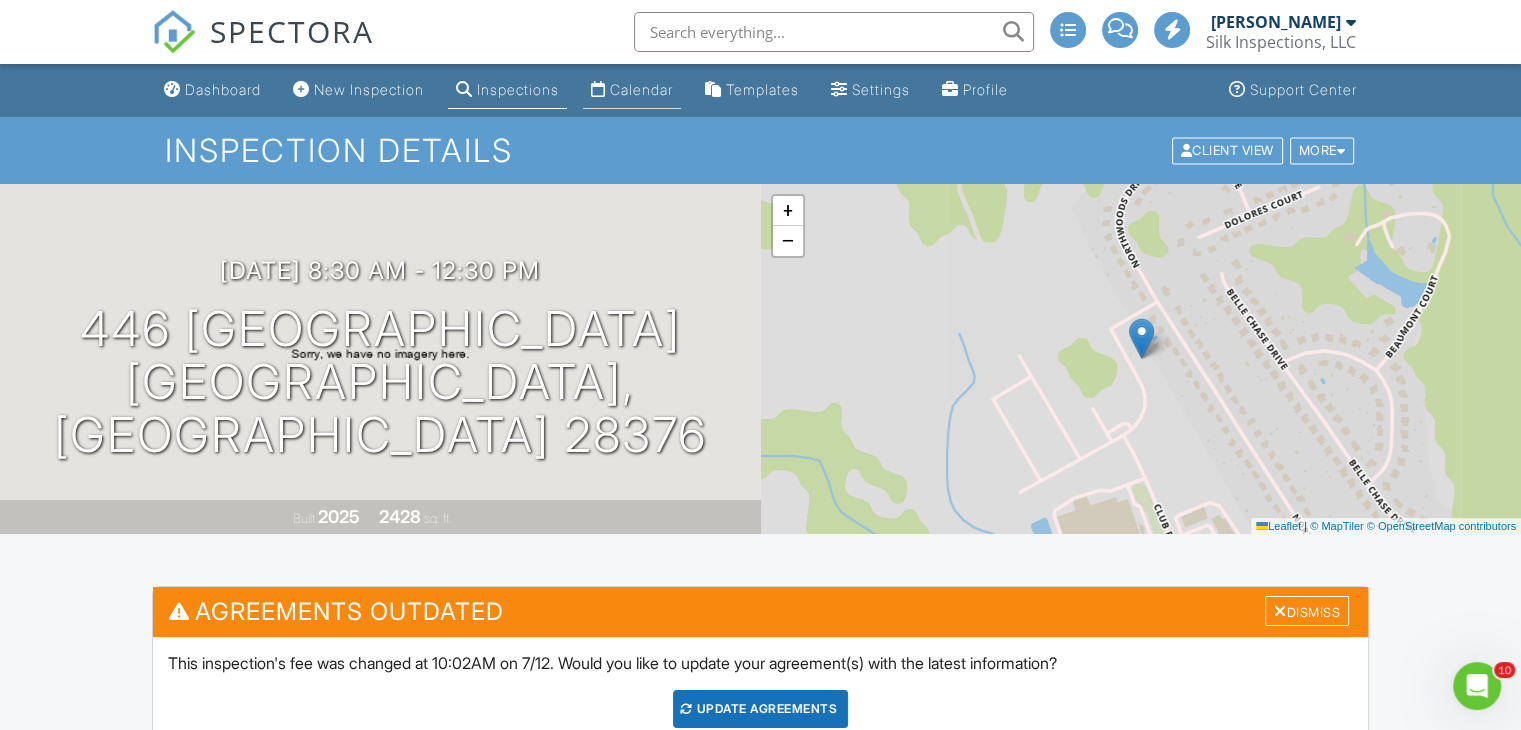 click on "Calendar" at bounding box center (641, 89) 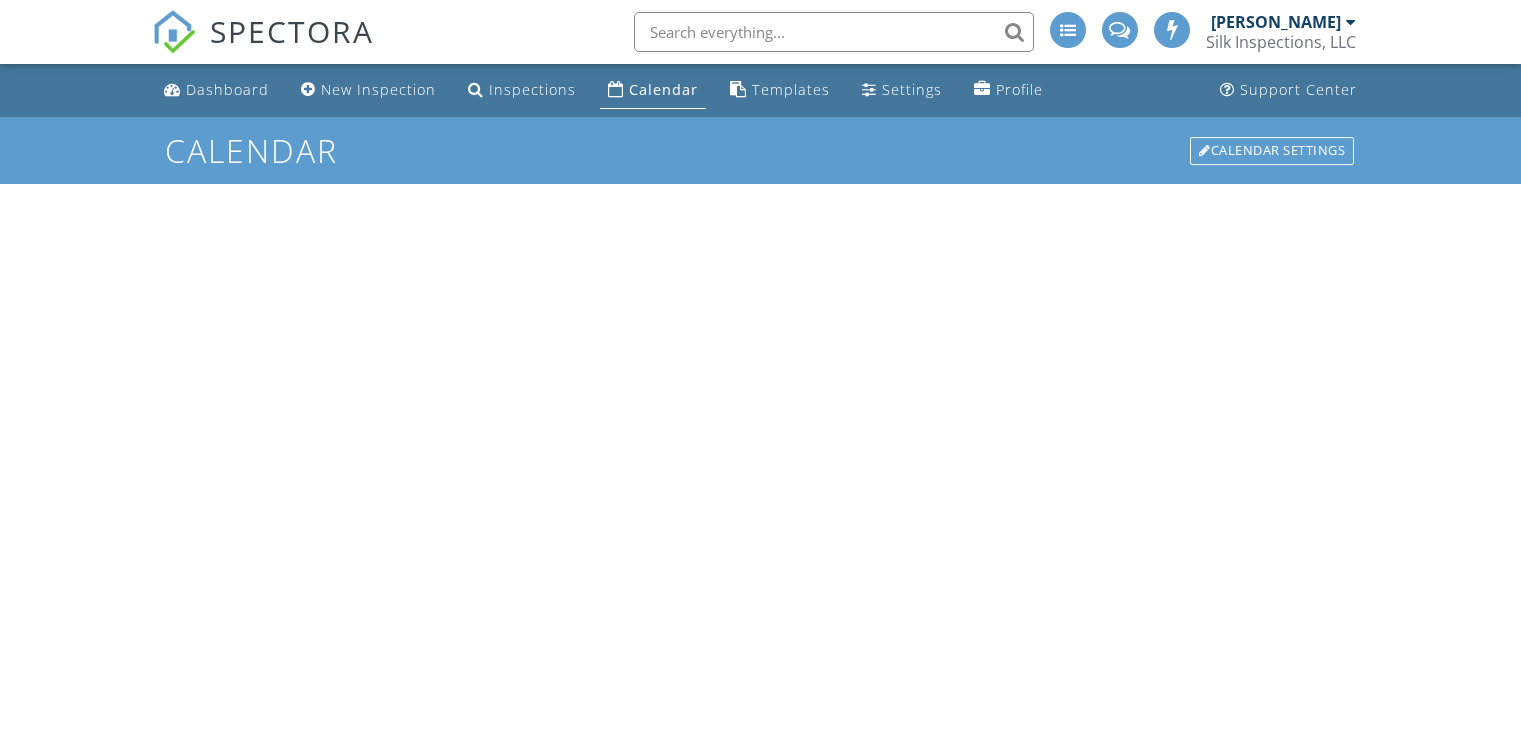 scroll, scrollTop: 0, scrollLeft: 0, axis: both 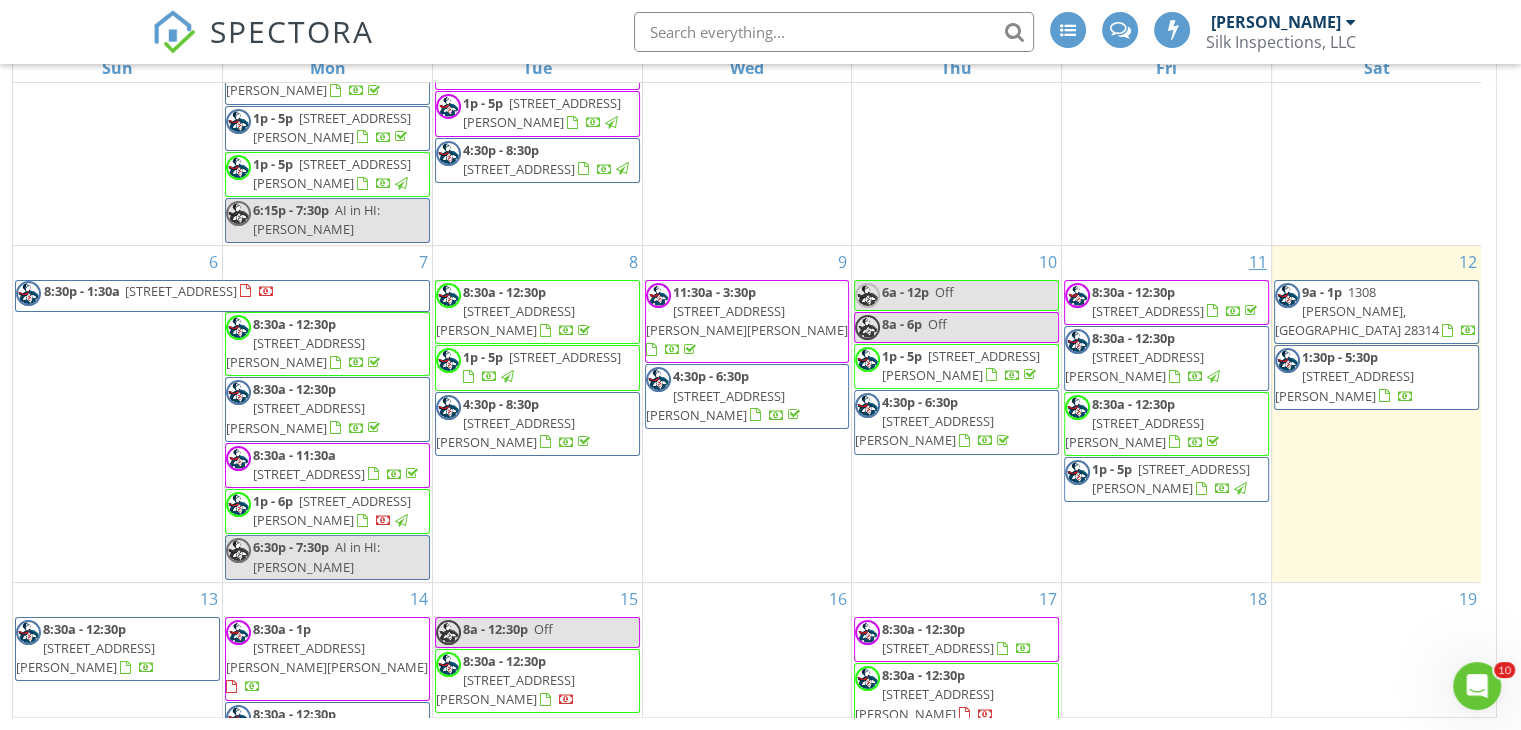 click on "1917 Cherokee Dr, Fayetteville 28303" at bounding box center [1148, 311] 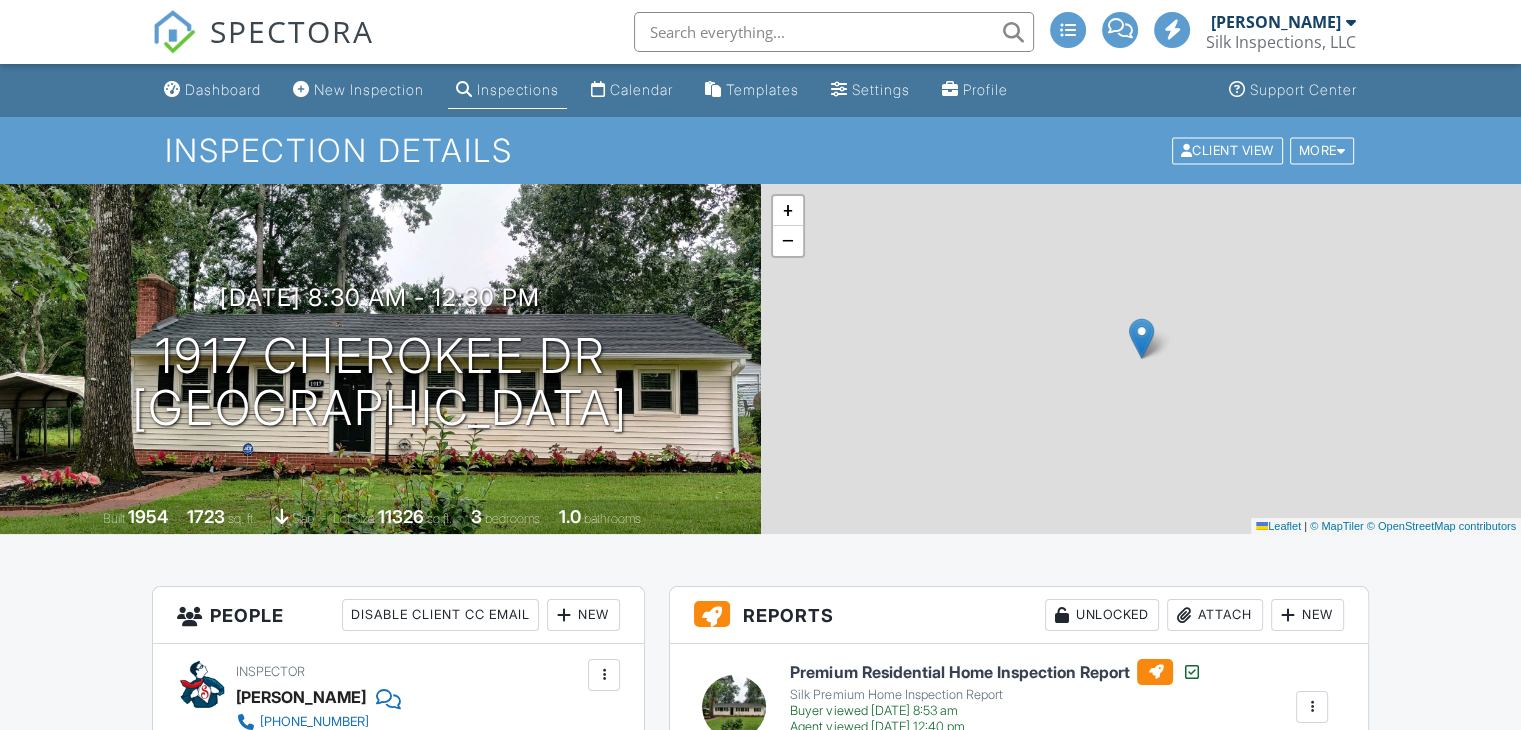 scroll, scrollTop: 200, scrollLeft: 0, axis: vertical 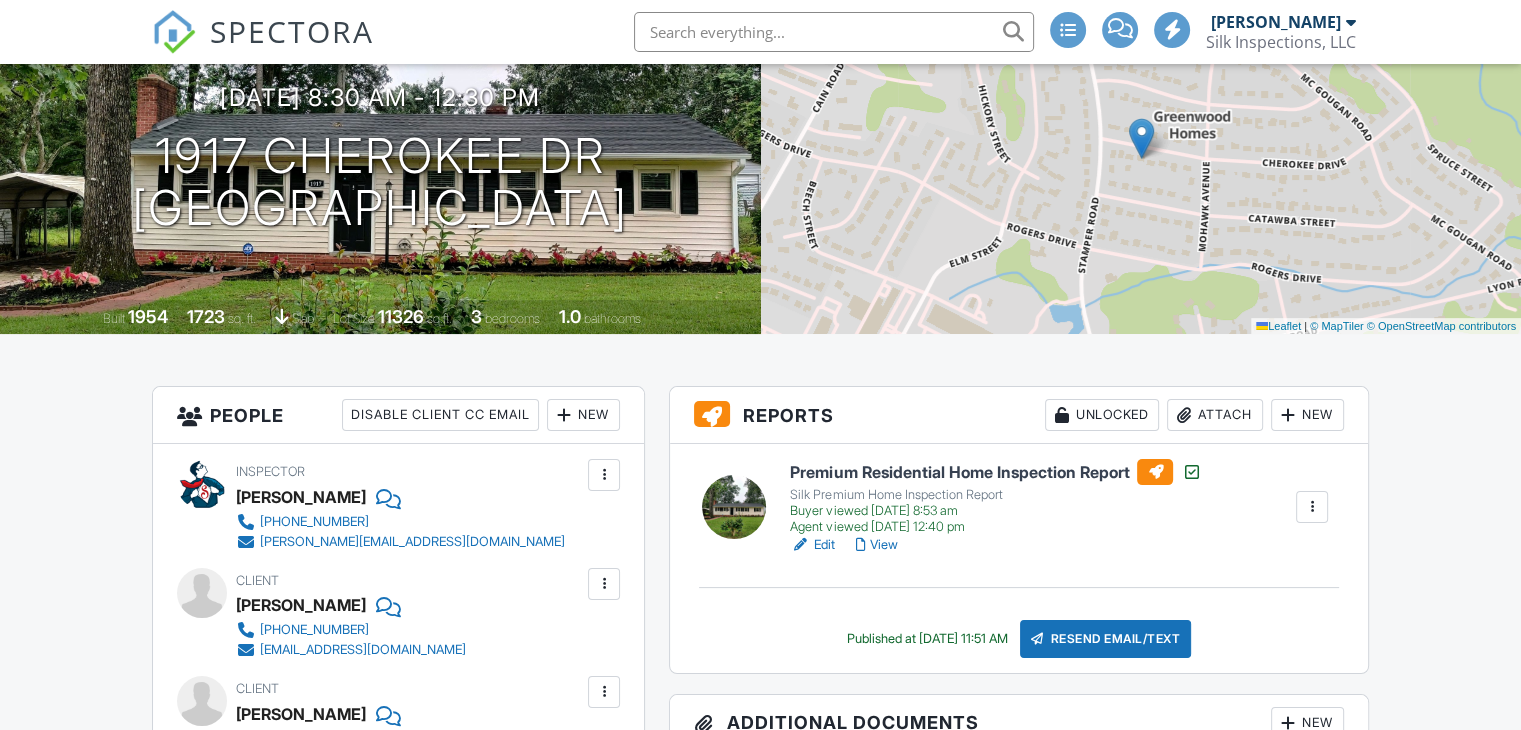 click on "Edit
View" at bounding box center (995, 545) 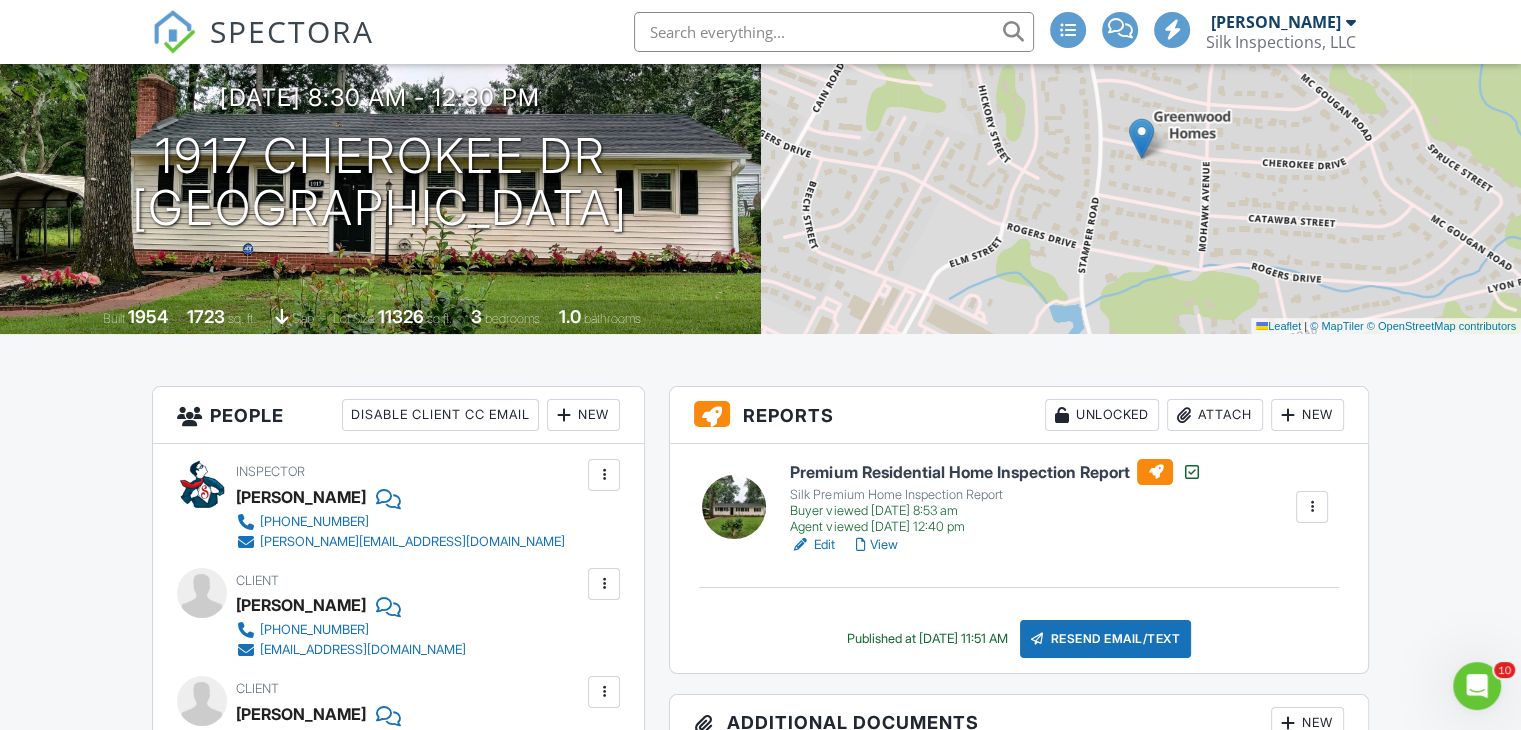 scroll, scrollTop: 0, scrollLeft: 0, axis: both 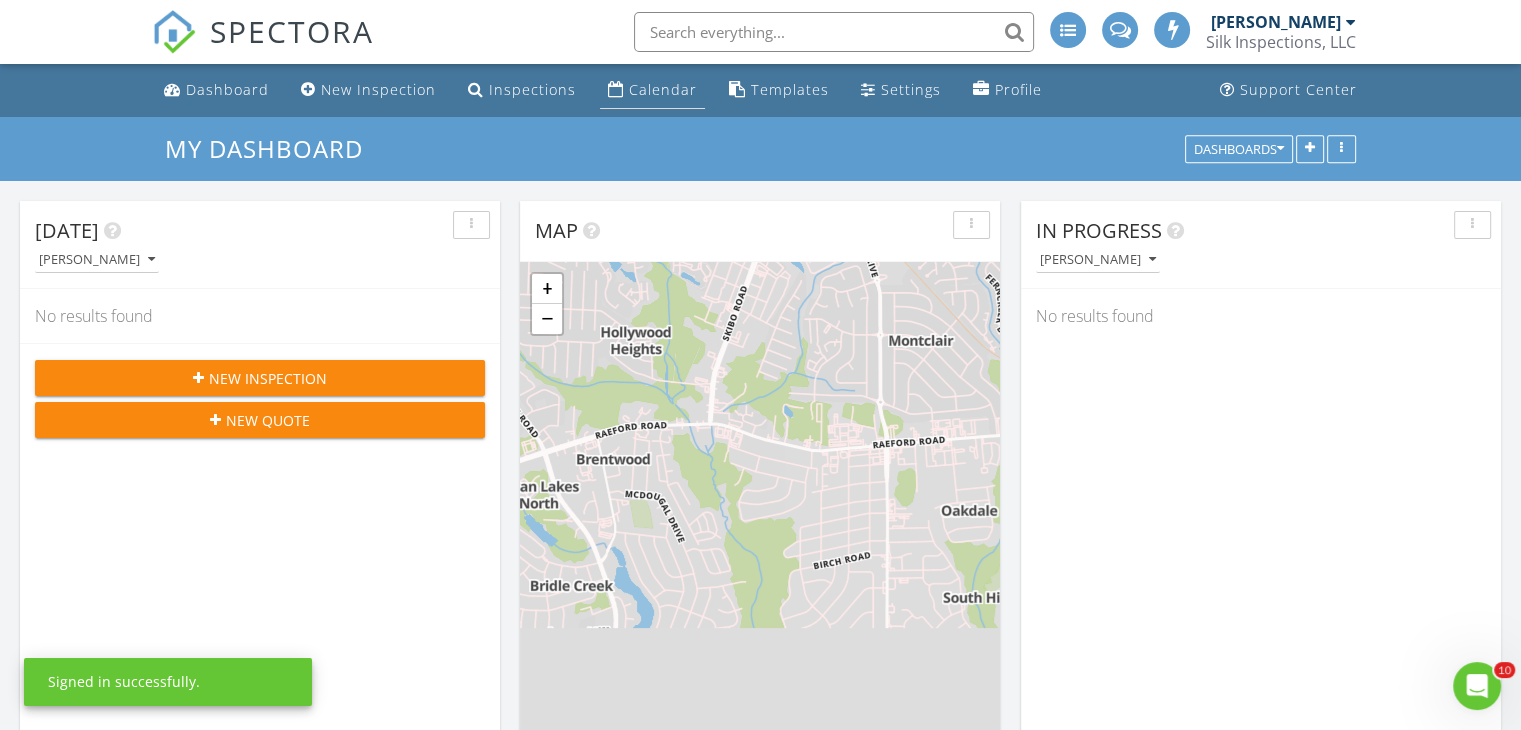 click on "Calendar" at bounding box center (663, 89) 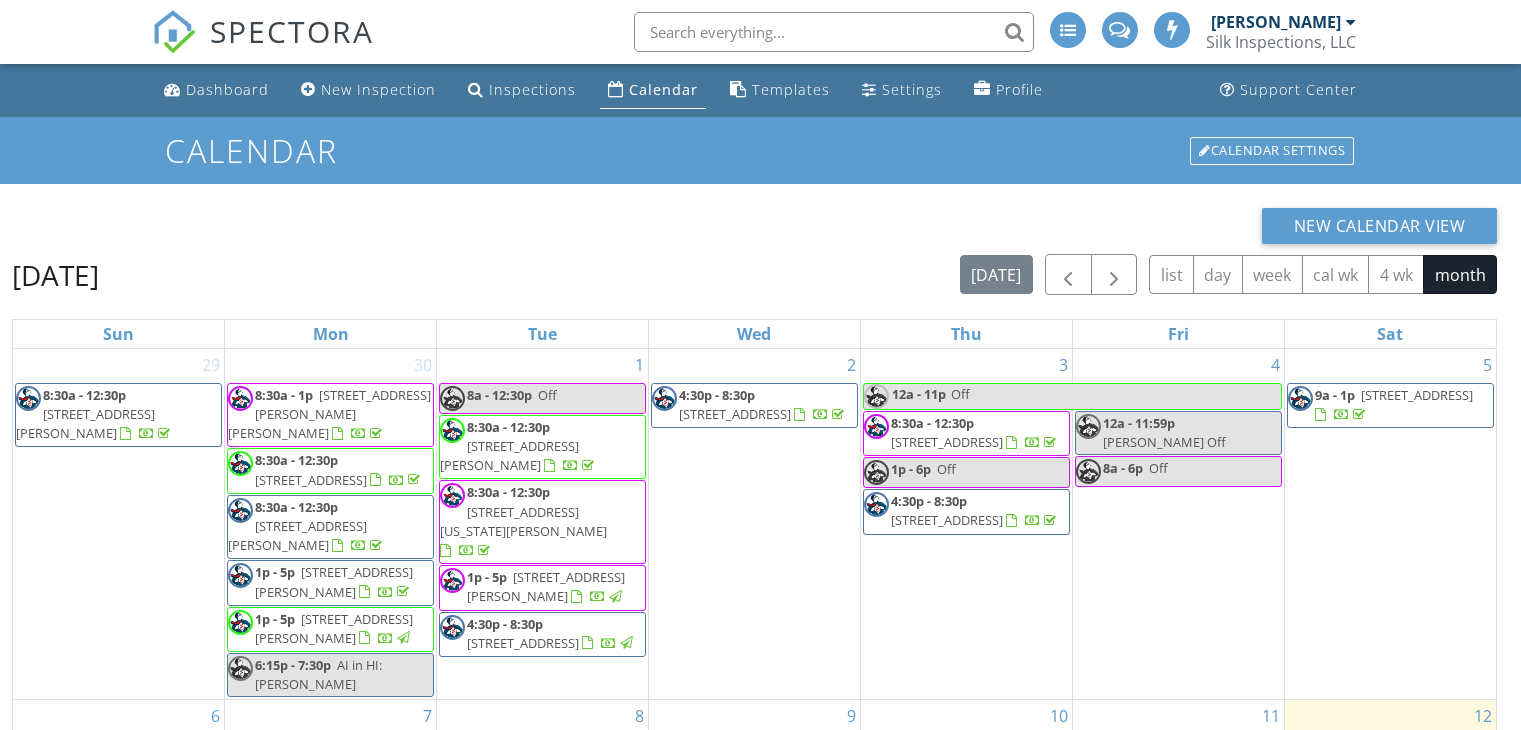 scroll, scrollTop: 0, scrollLeft: 0, axis: both 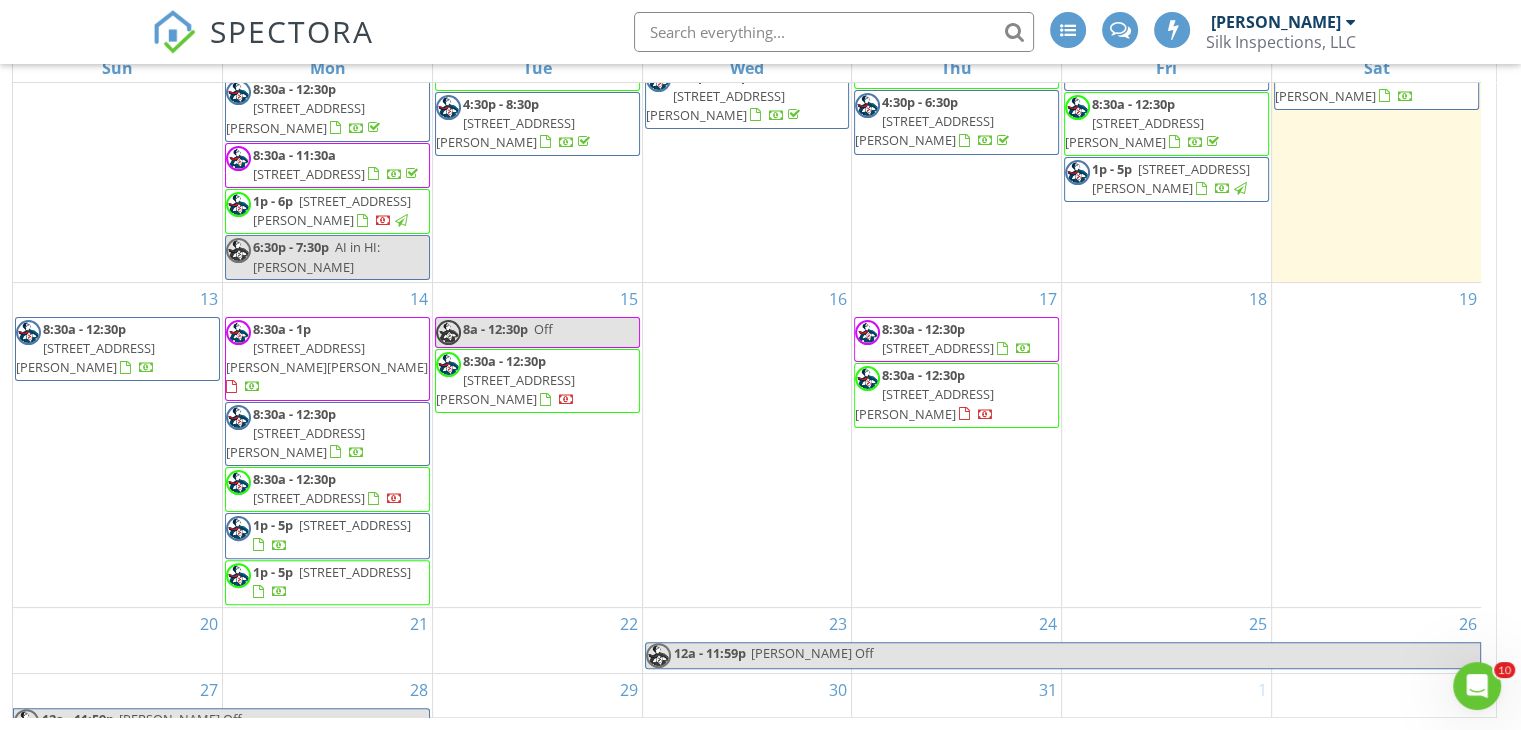 click on "[STREET_ADDRESS]" at bounding box center [355, 572] 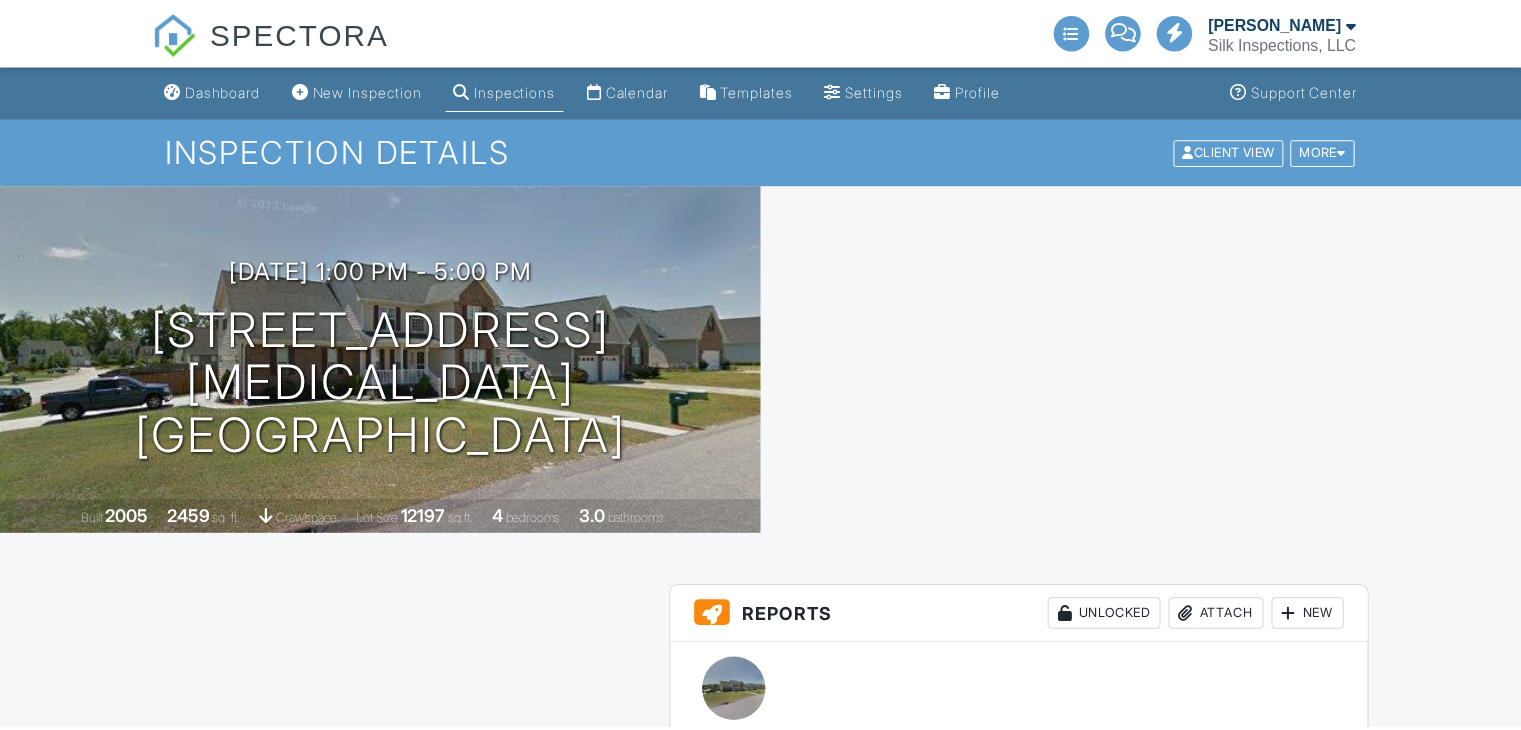 scroll, scrollTop: 0, scrollLeft: 0, axis: both 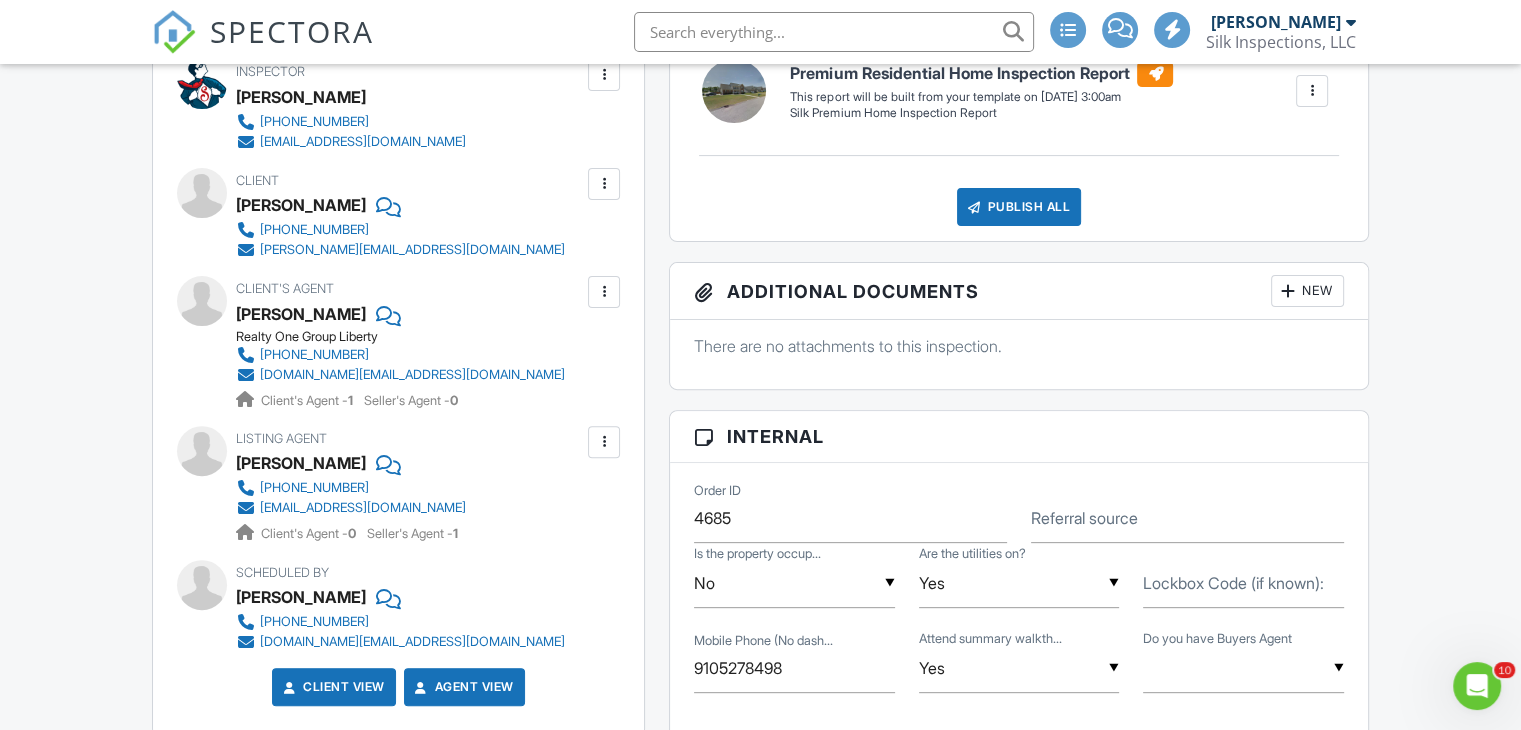 click on "Lockbox Code (if known):" at bounding box center [1233, 583] 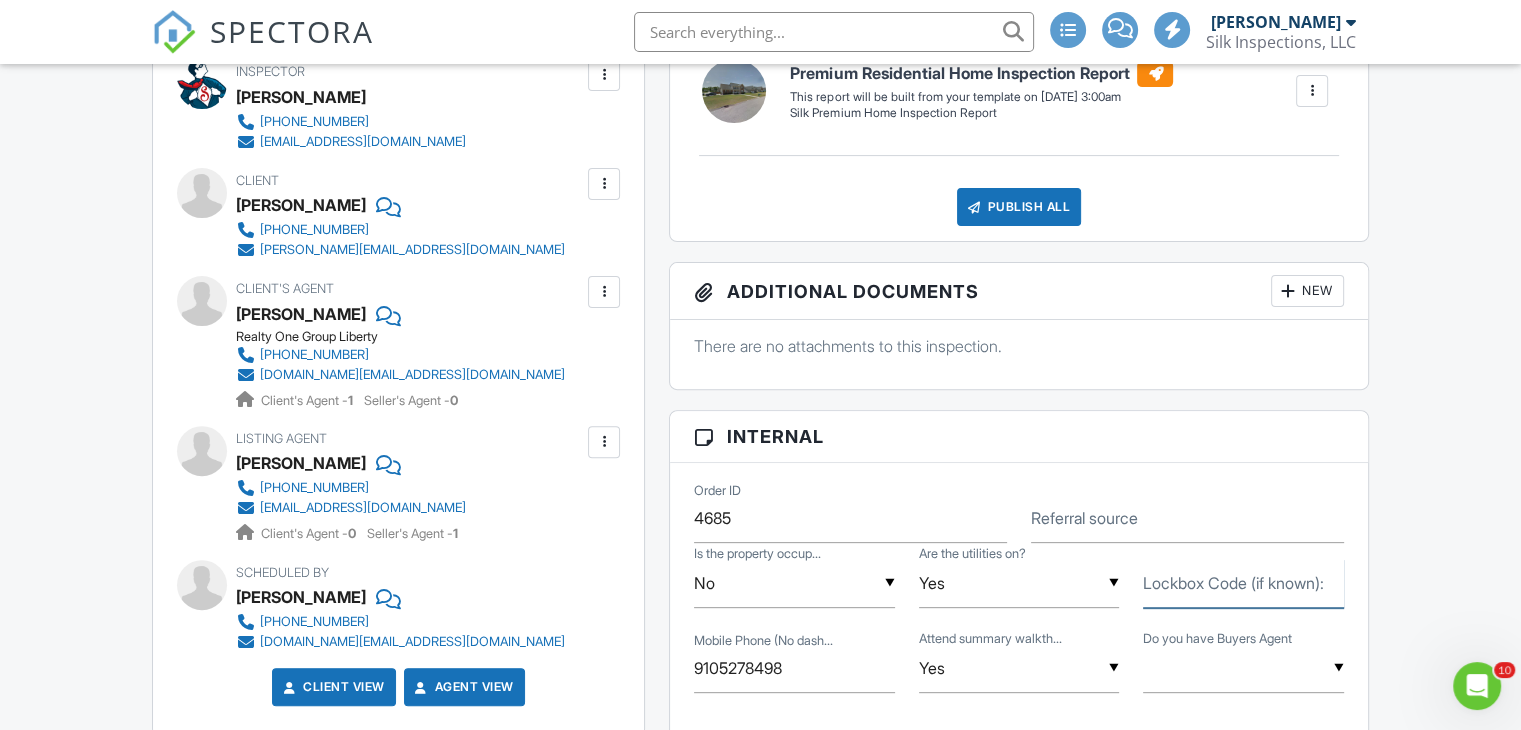 click on "Lockbox Code (if known):" at bounding box center (1243, 583) 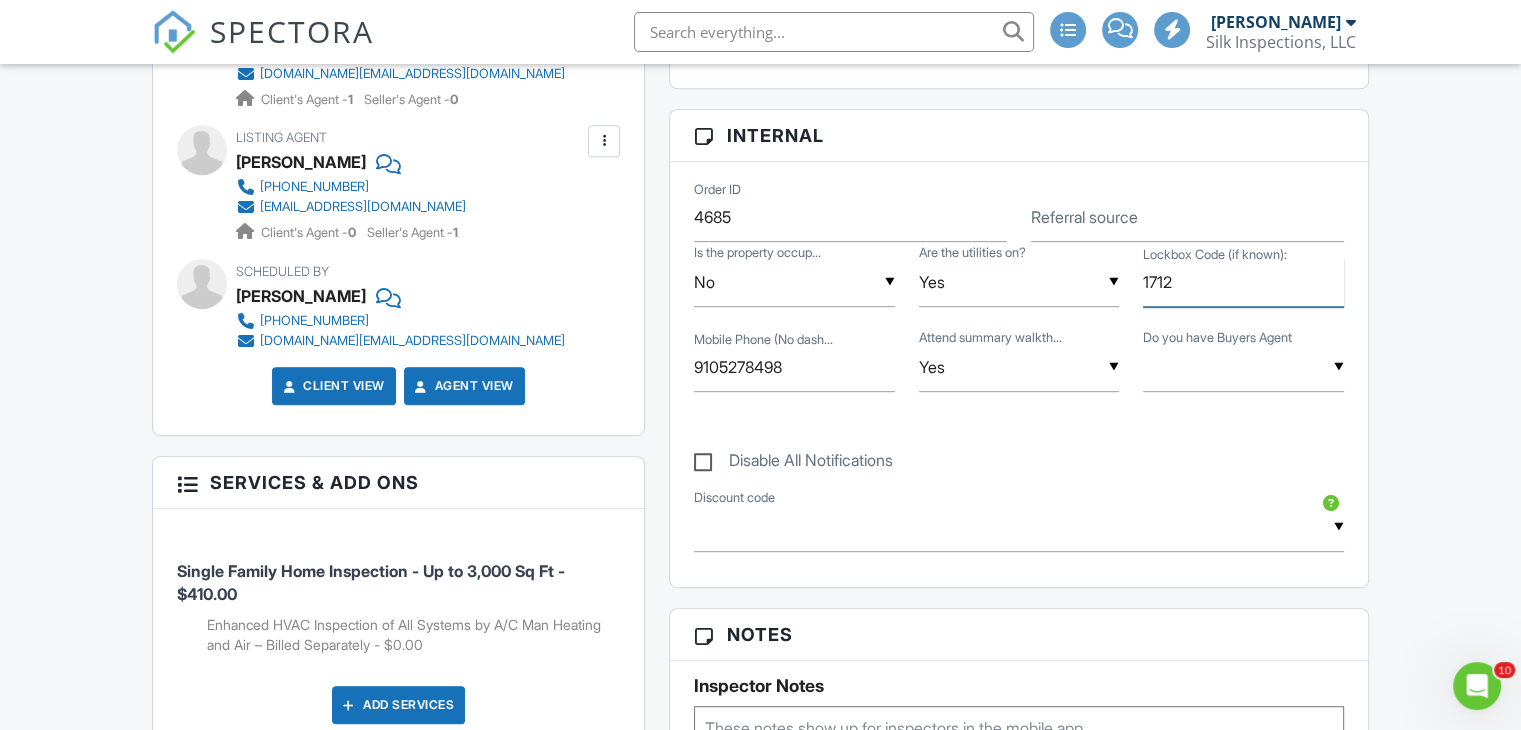 scroll, scrollTop: 1100, scrollLeft: 0, axis: vertical 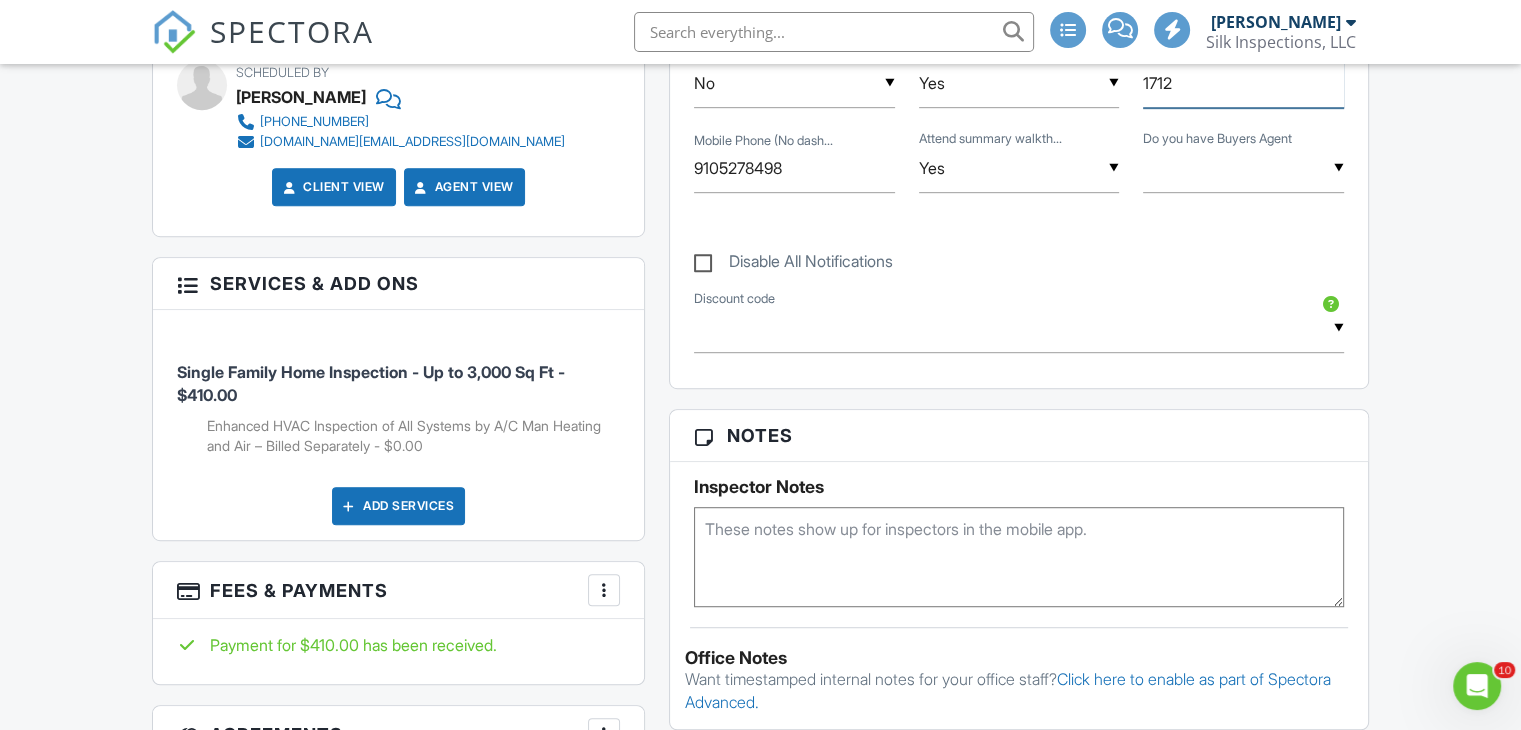 type on "1712" 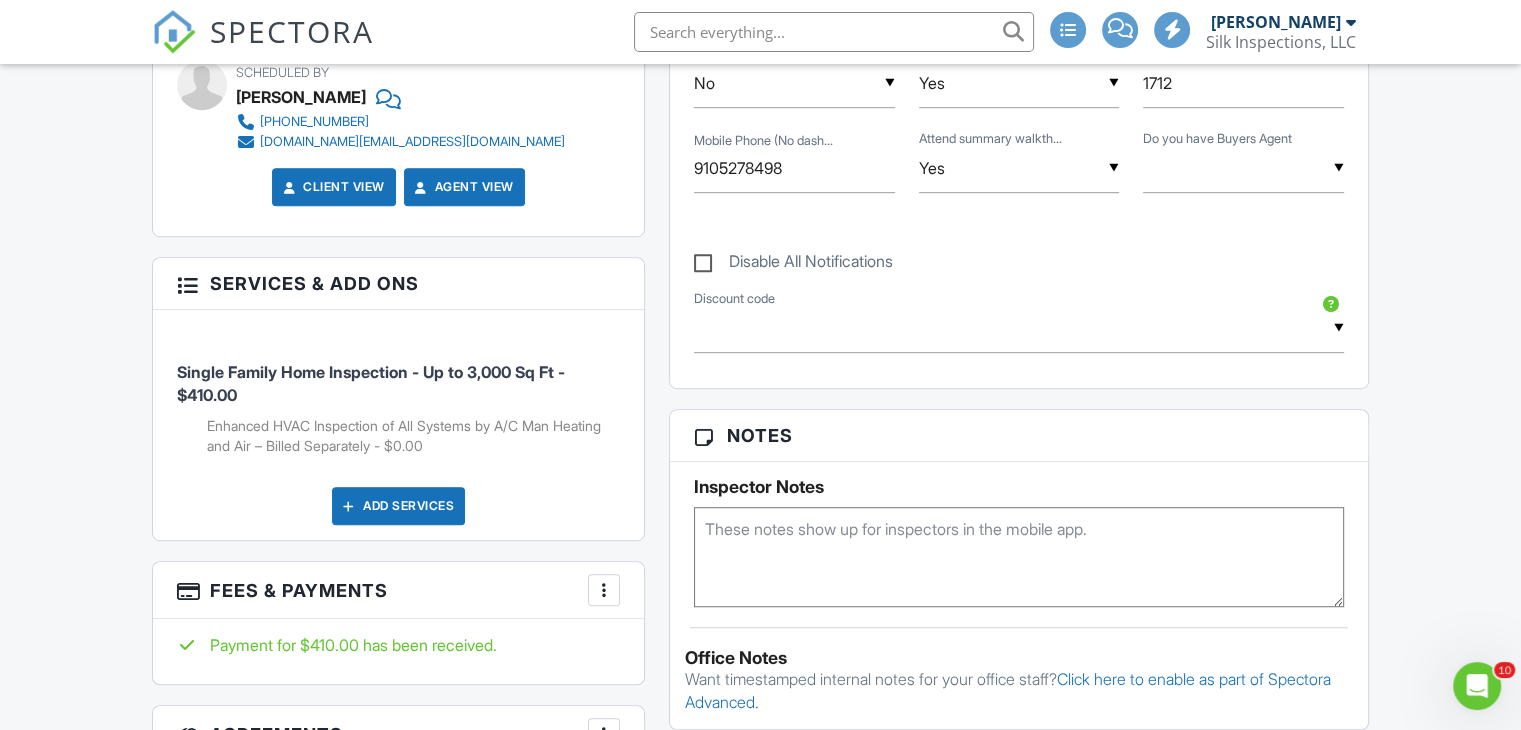 click at bounding box center (1019, 557) 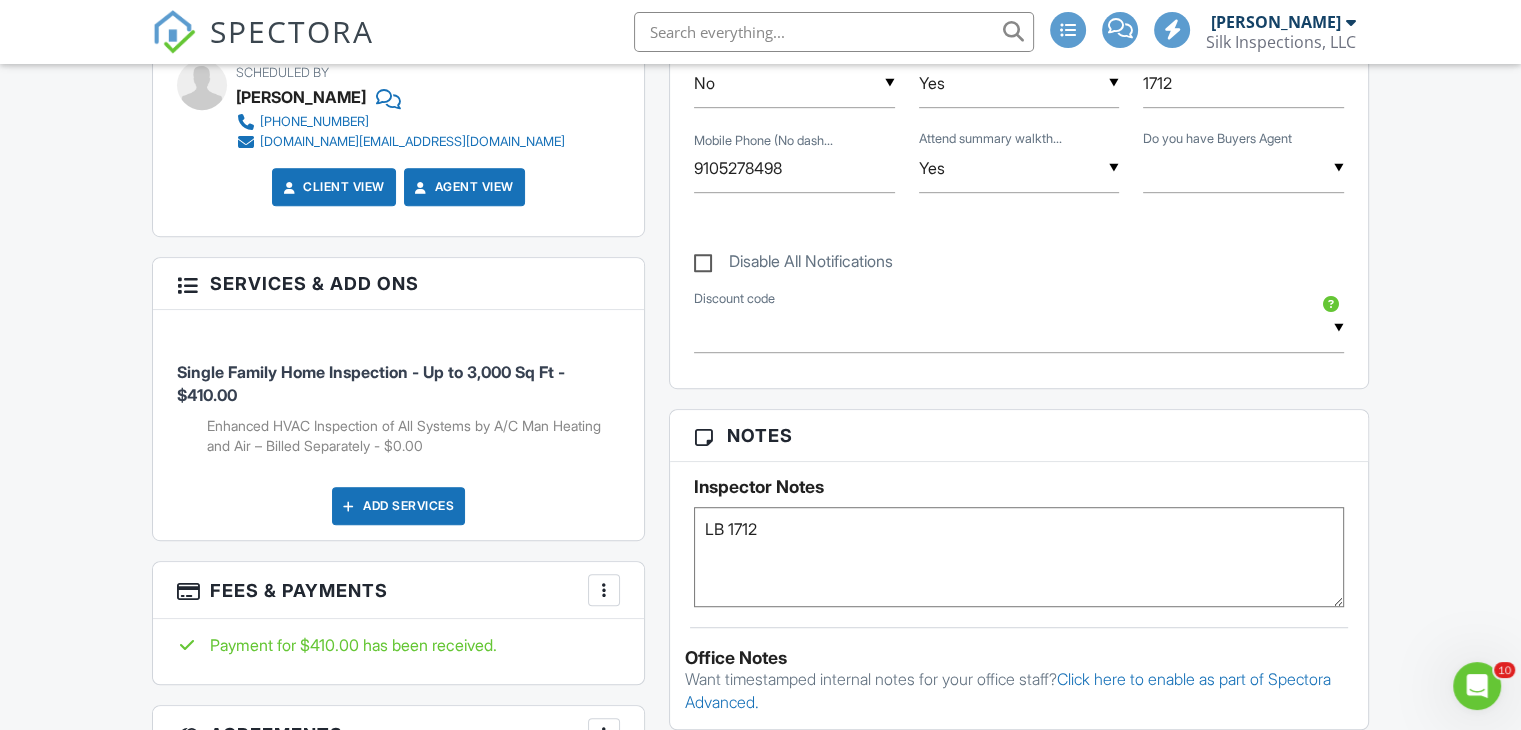 type on "LB 1712" 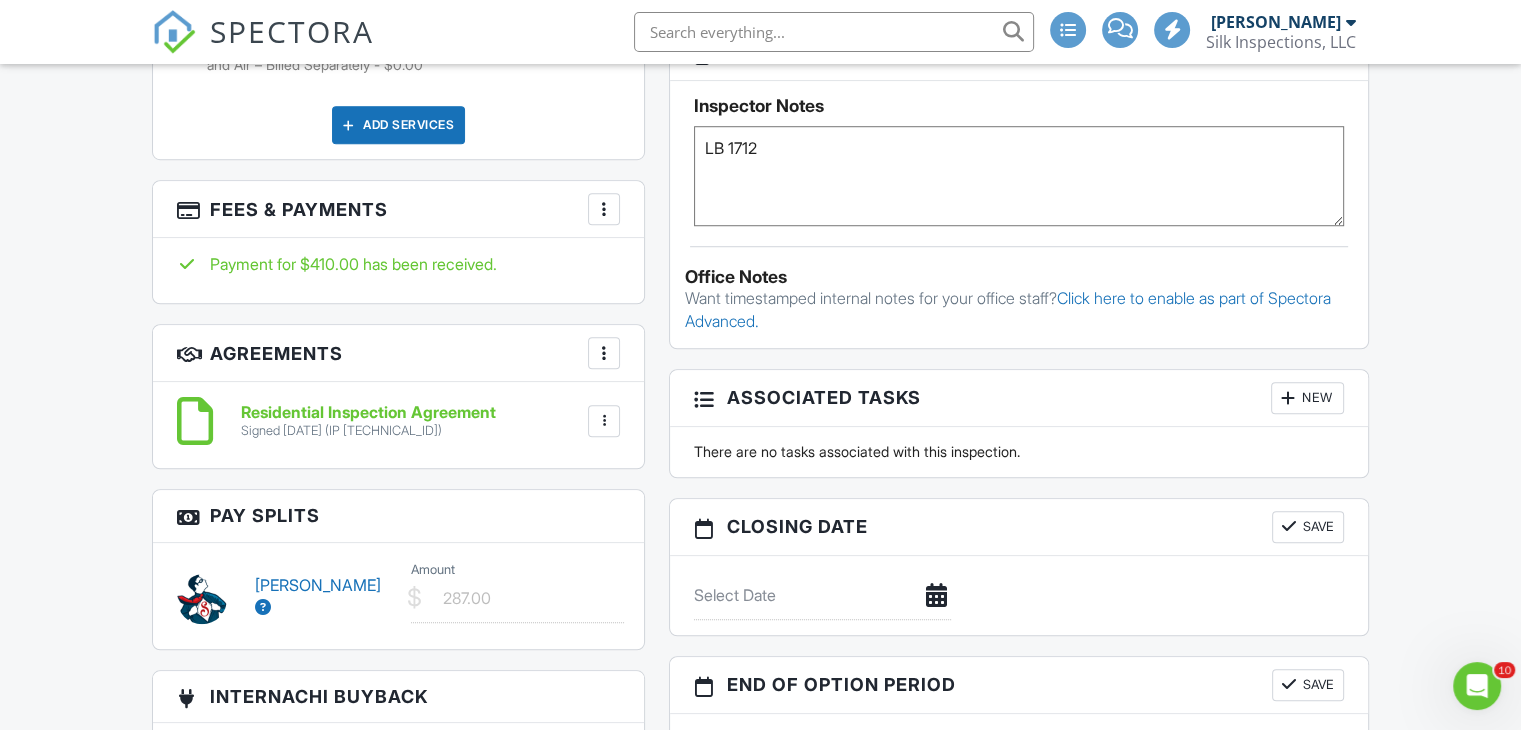 scroll, scrollTop: 1700, scrollLeft: 0, axis: vertical 